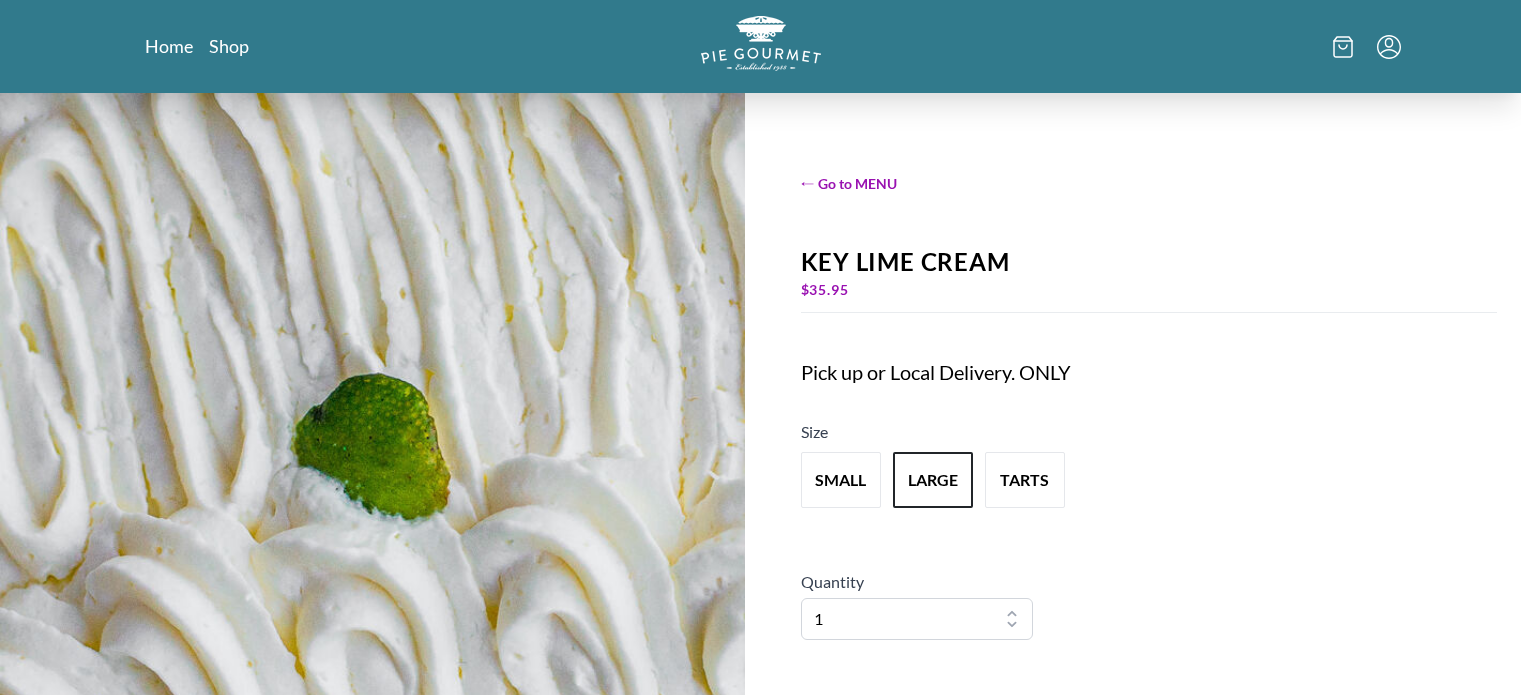 scroll, scrollTop: 0, scrollLeft: 0, axis: both 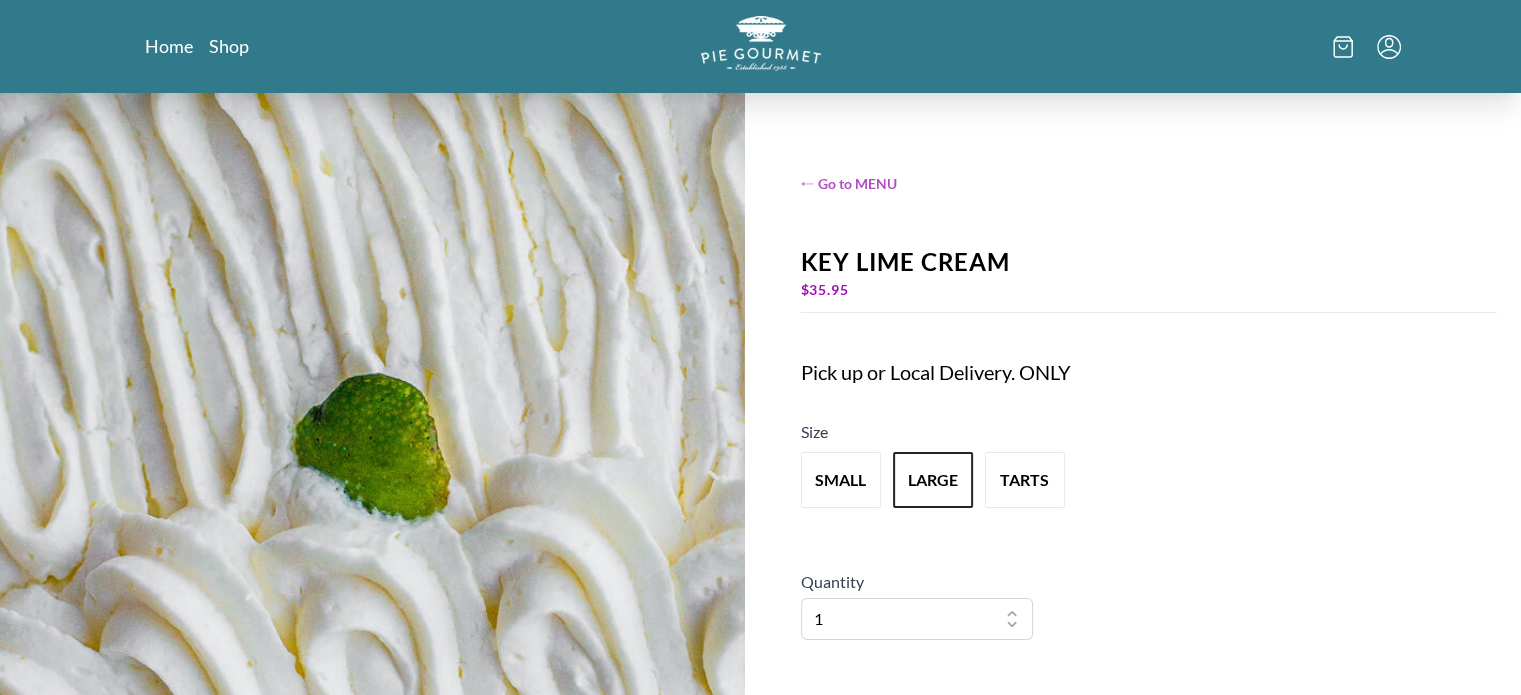 click on "← Go to MENU" at bounding box center (1149, 183) 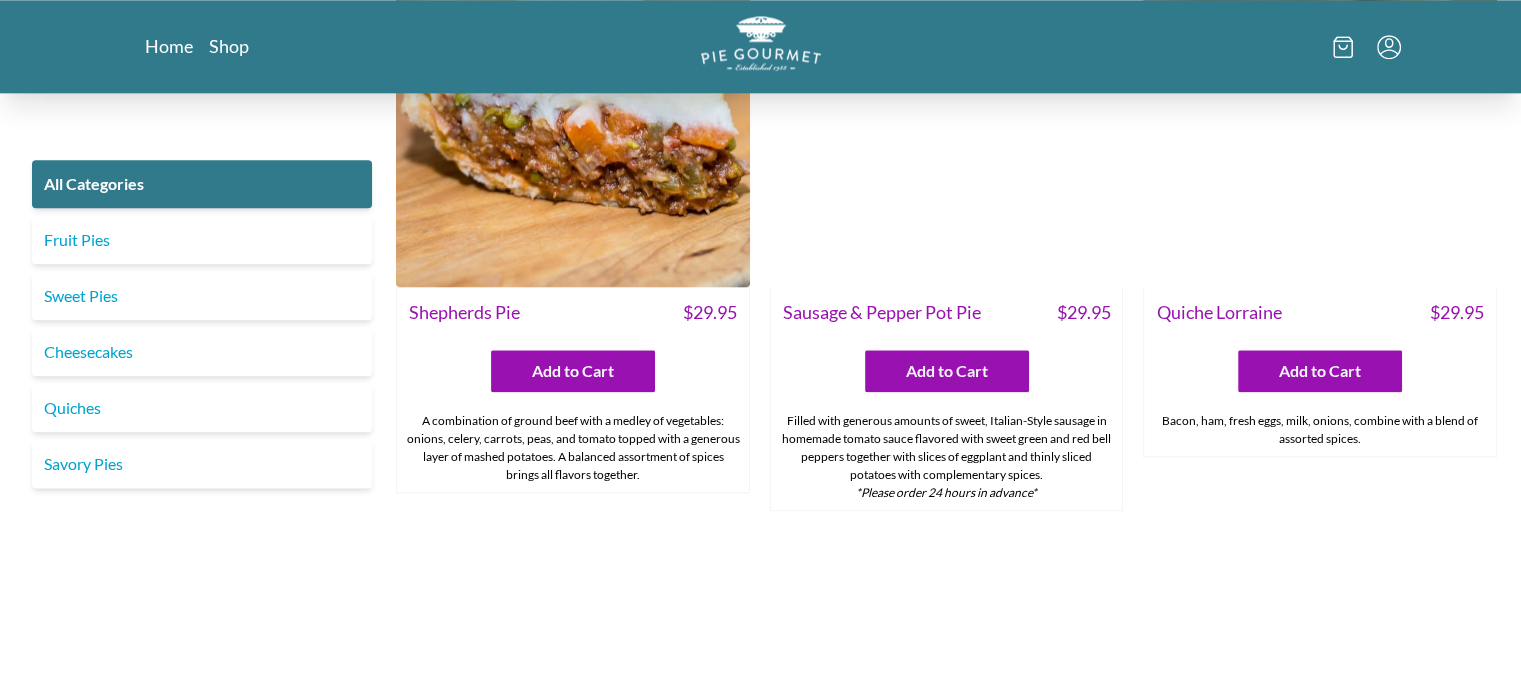 scroll, scrollTop: 2800, scrollLeft: 0, axis: vertical 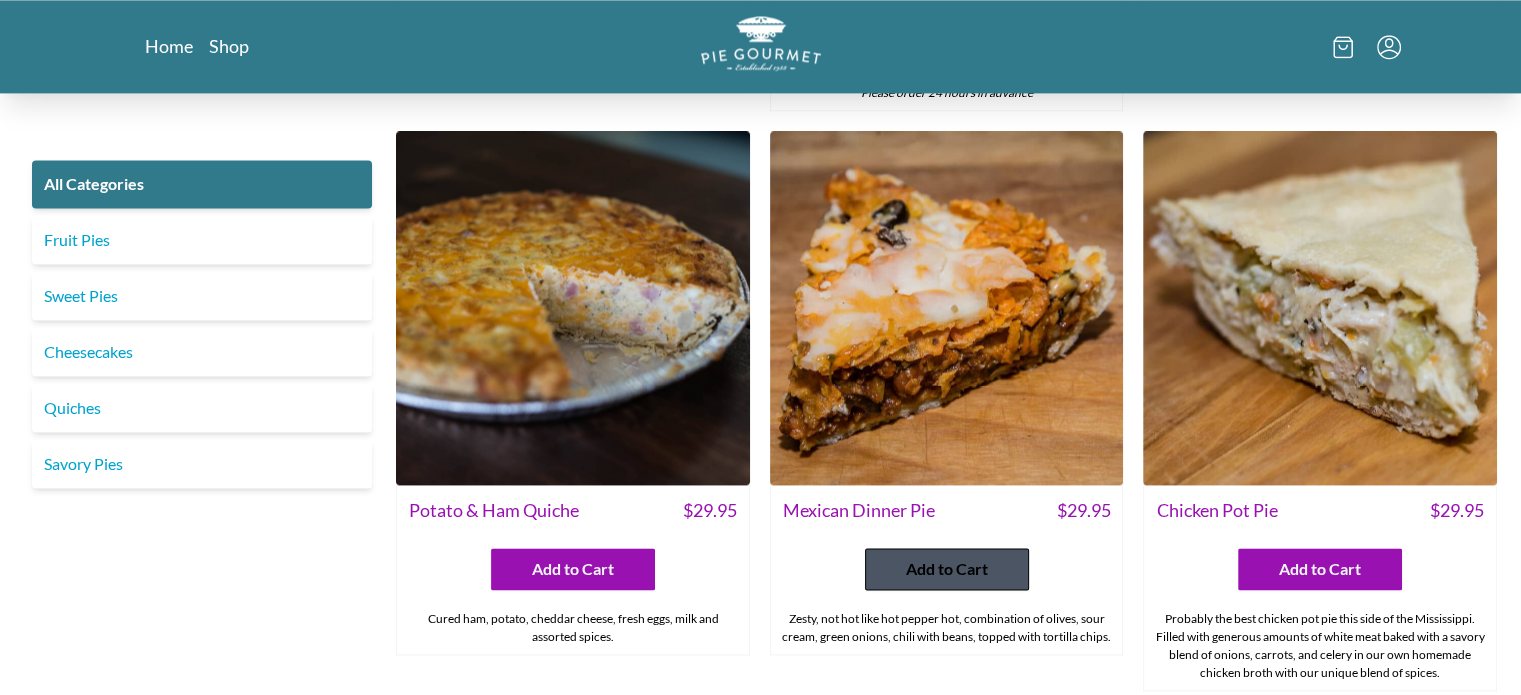 click on "Add to Cart" at bounding box center (947, 569) 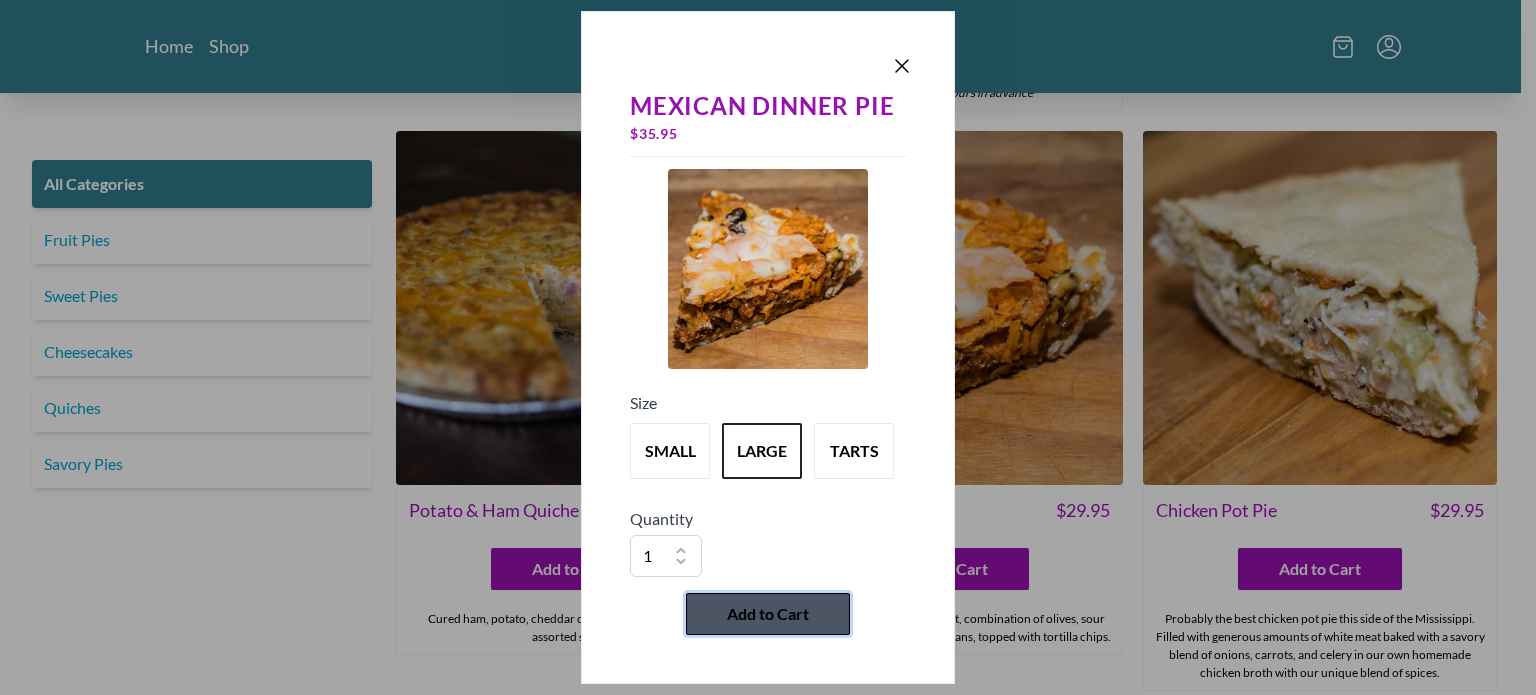 click on "Add to Cart" at bounding box center (768, 614) 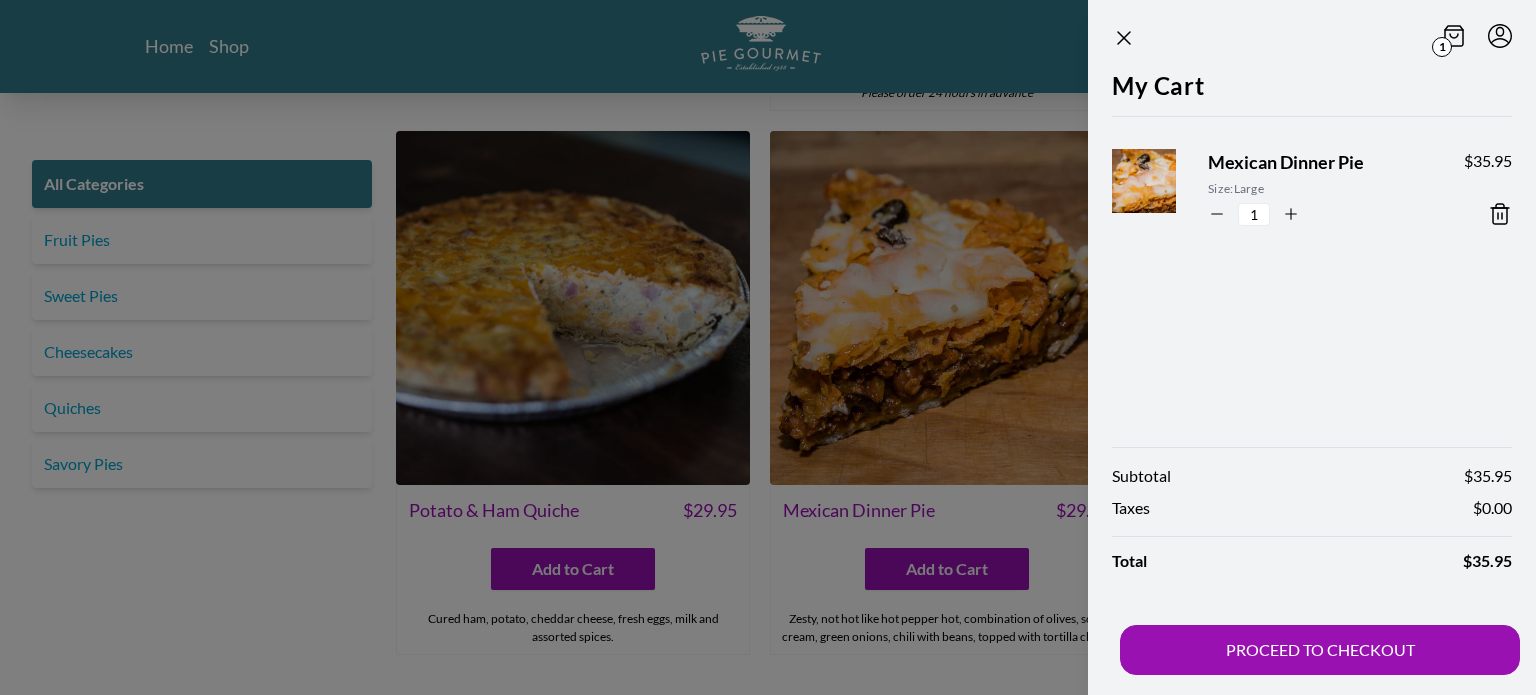 click on "1" at bounding box center (1312, 34) 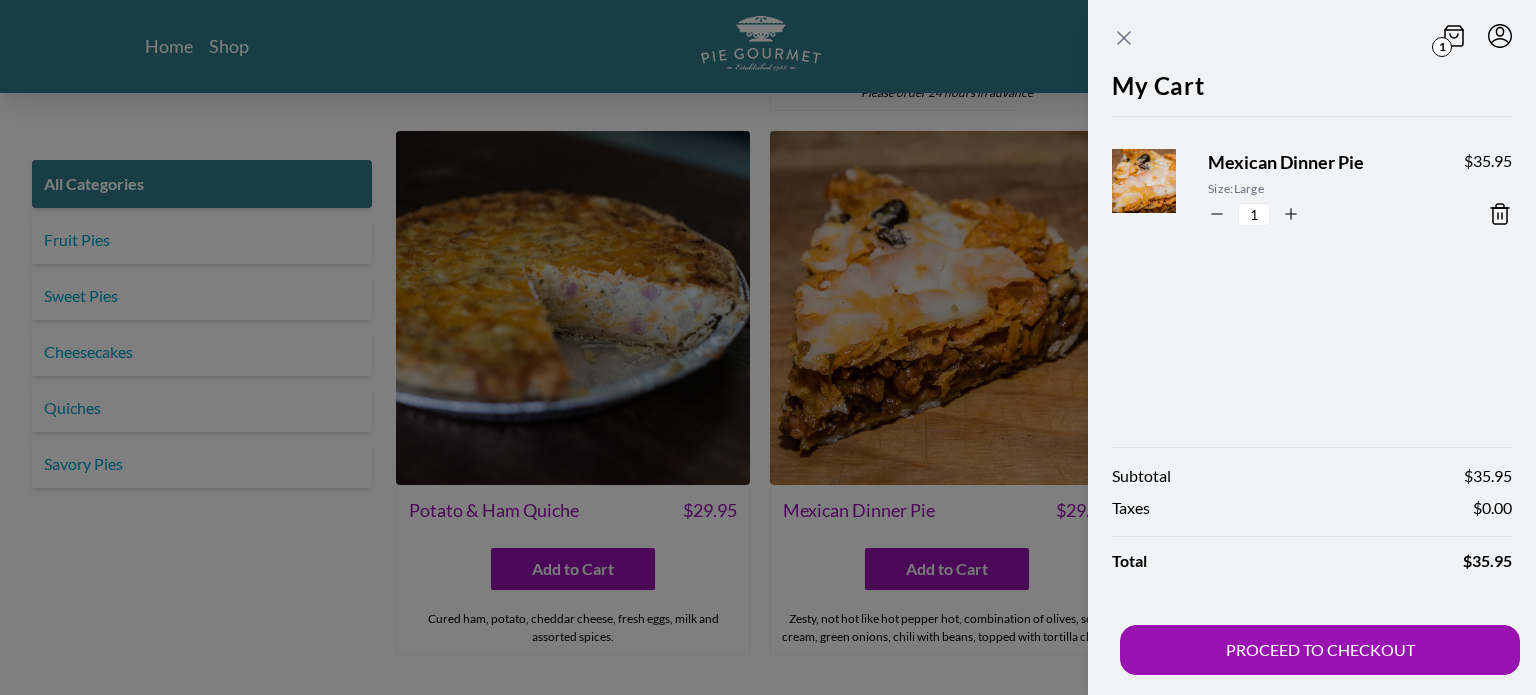 click 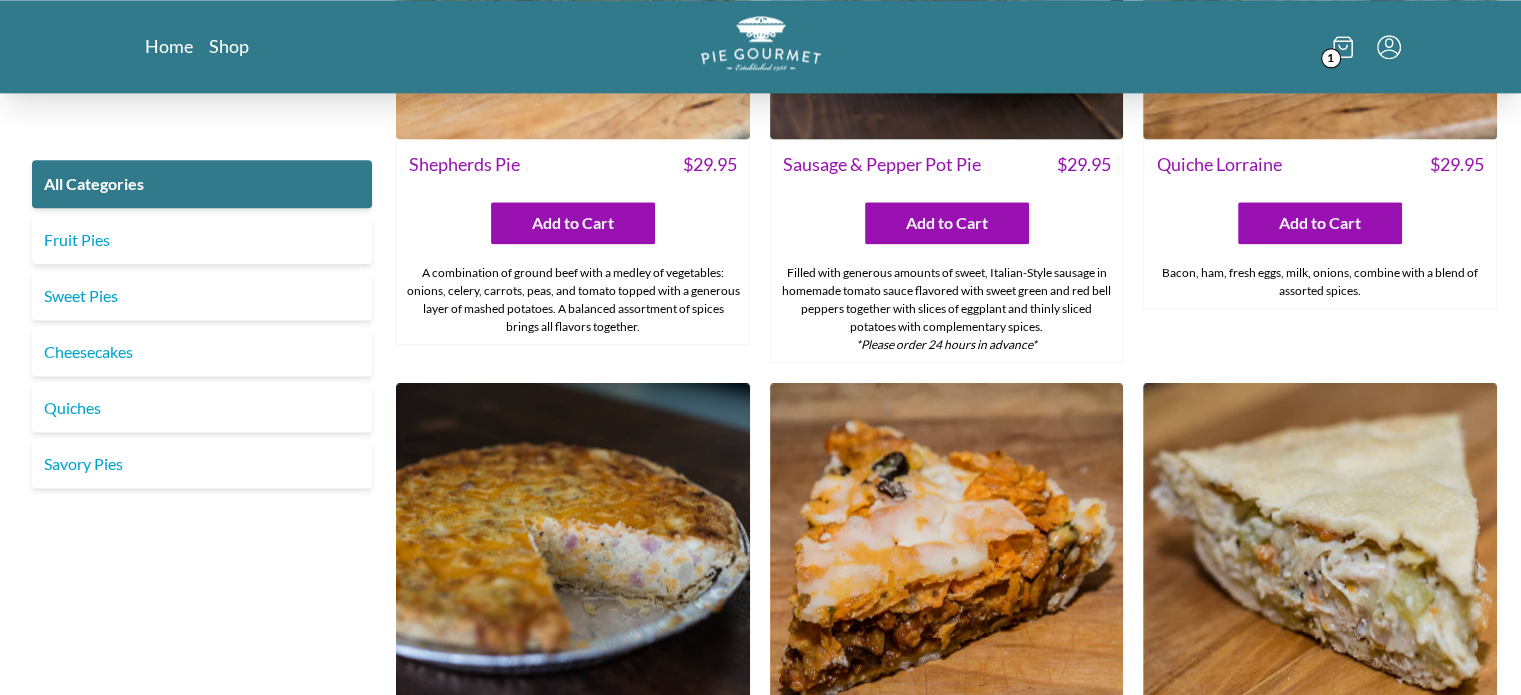 scroll, scrollTop: 2948, scrollLeft: 0, axis: vertical 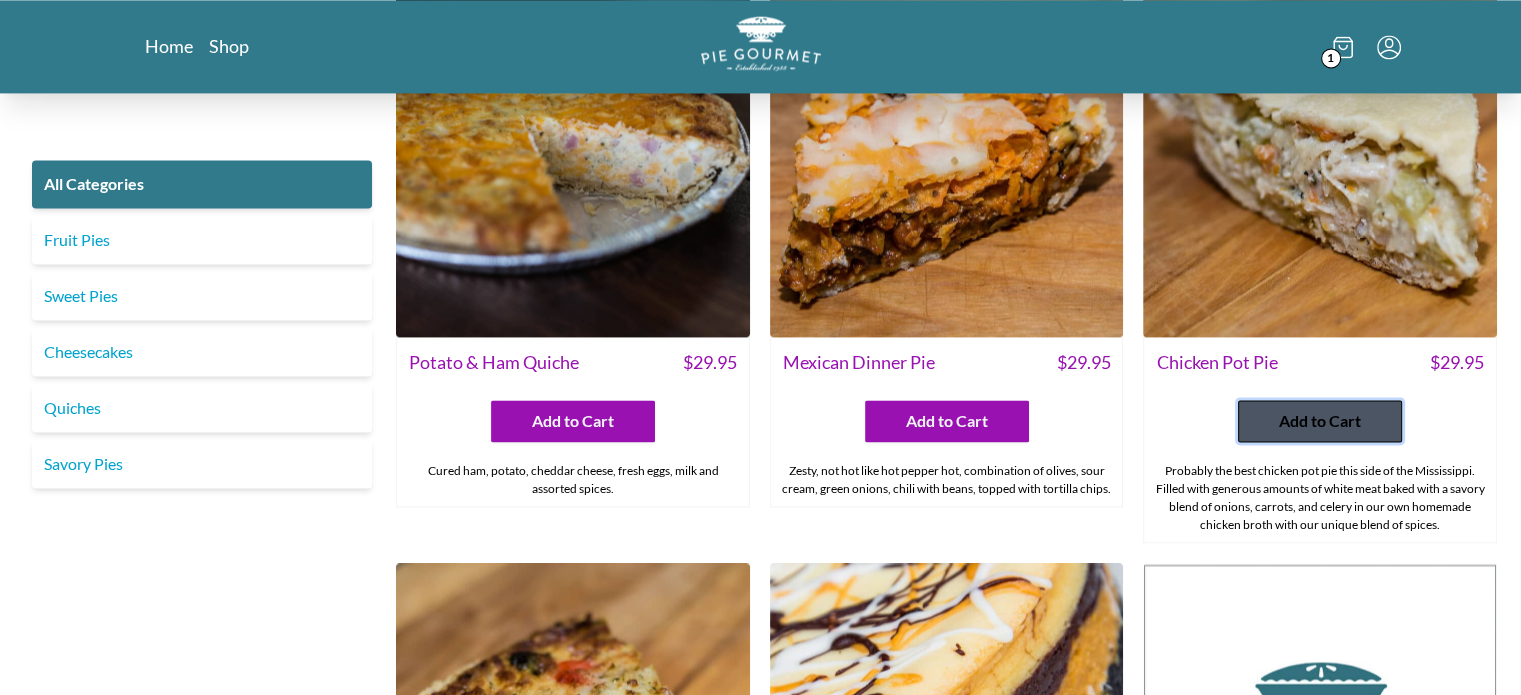 click on "Add to Cart" at bounding box center [1320, 421] 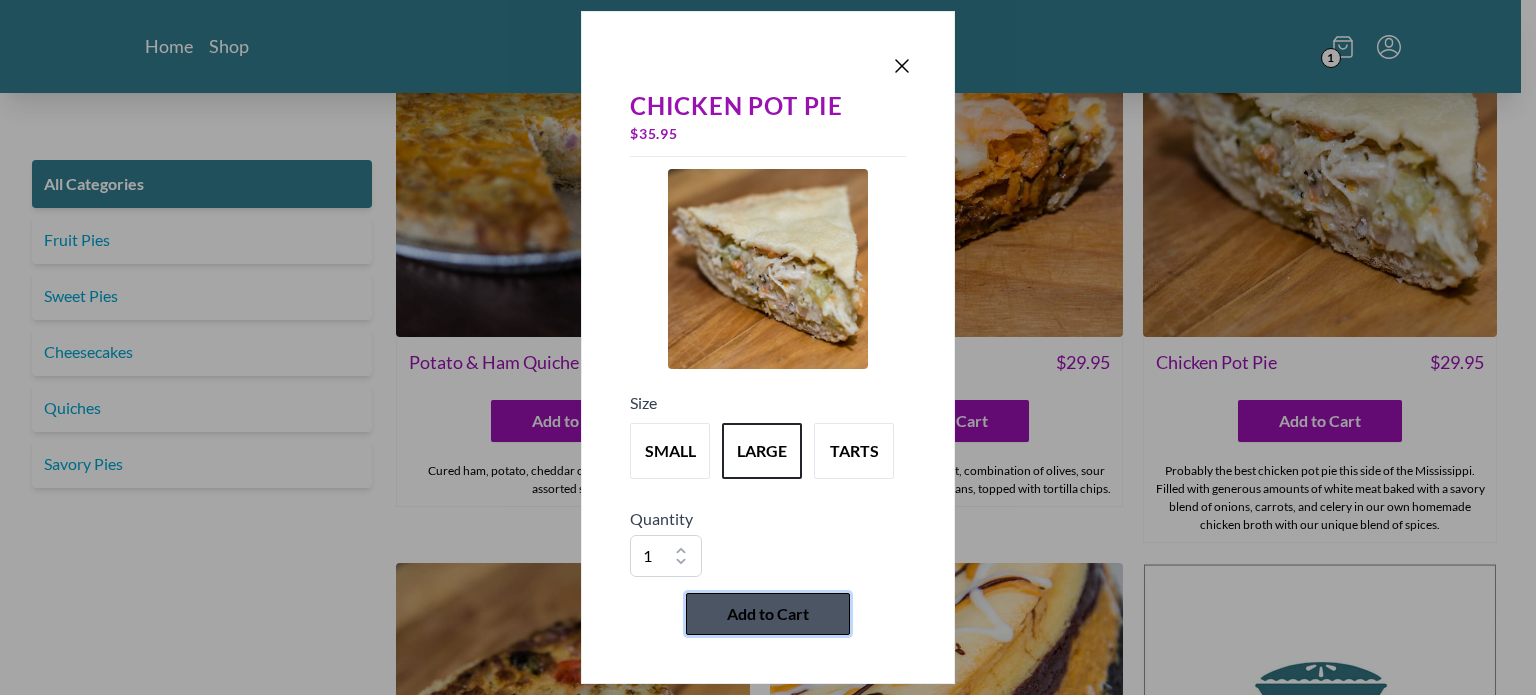 click on "Add to Cart" at bounding box center [768, 614] 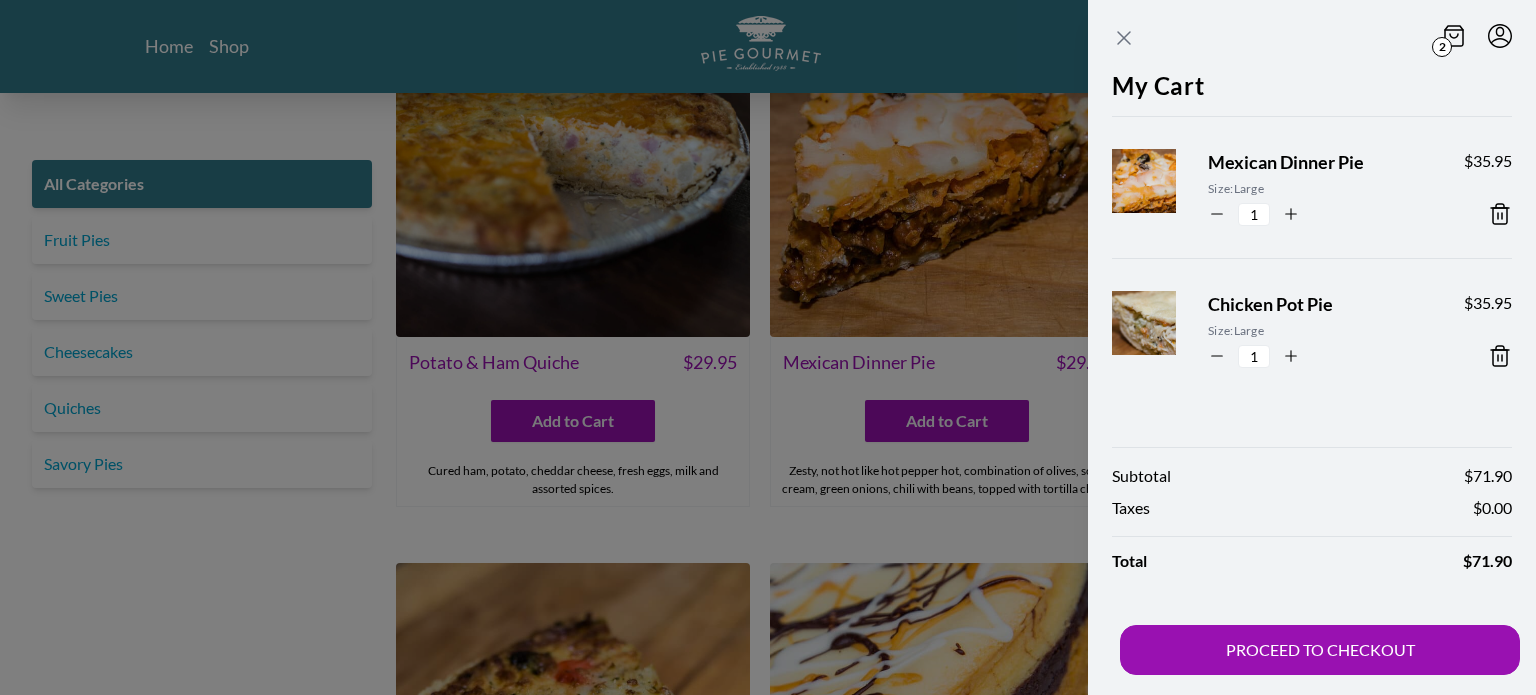 click 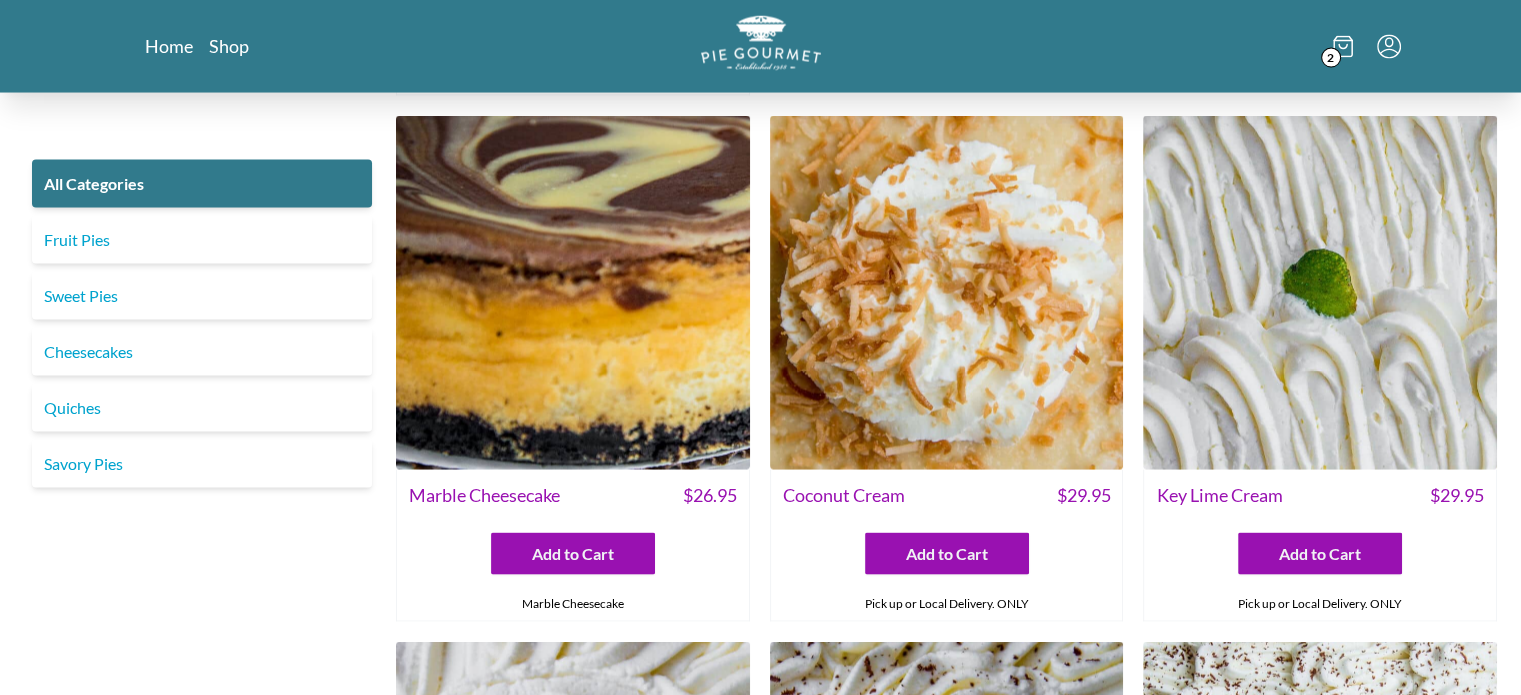 scroll, scrollTop: 3348, scrollLeft: 0, axis: vertical 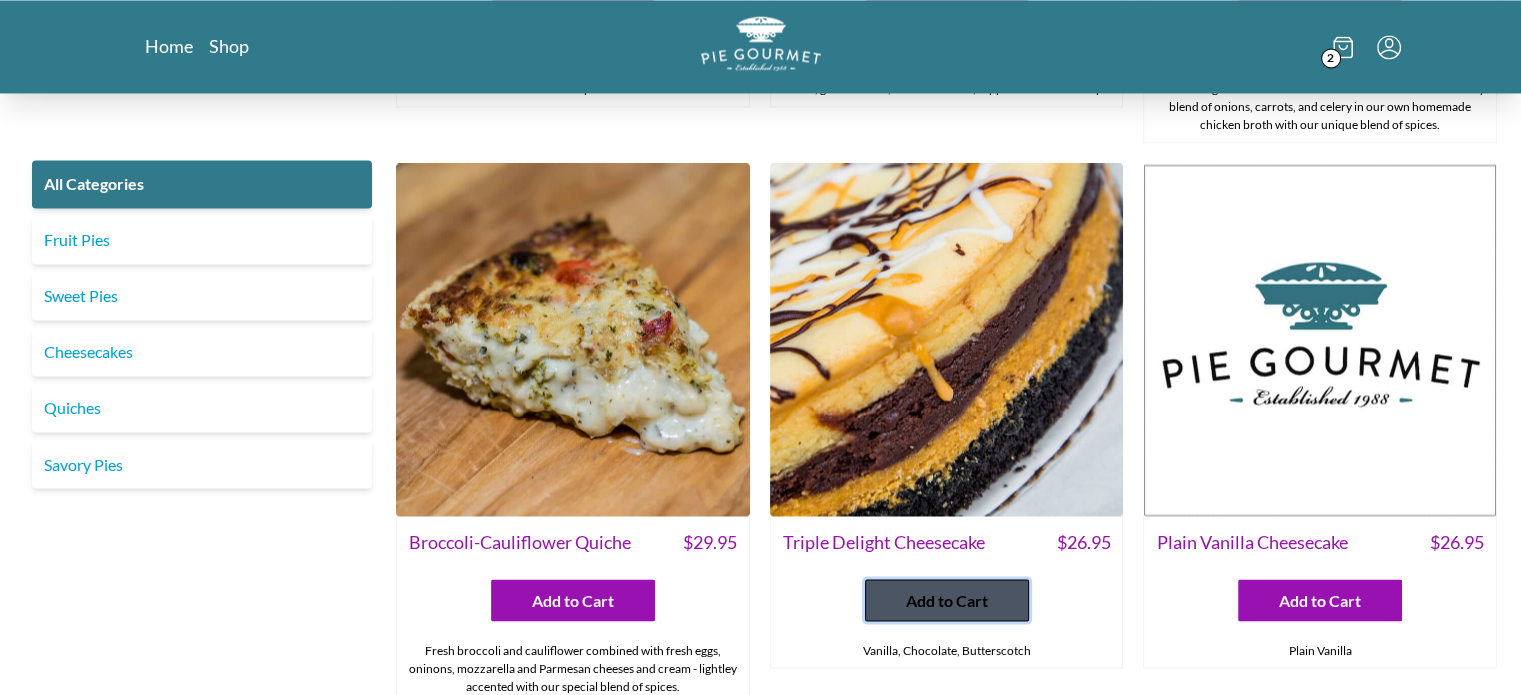 click on "Add to Cart" at bounding box center [947, 600] 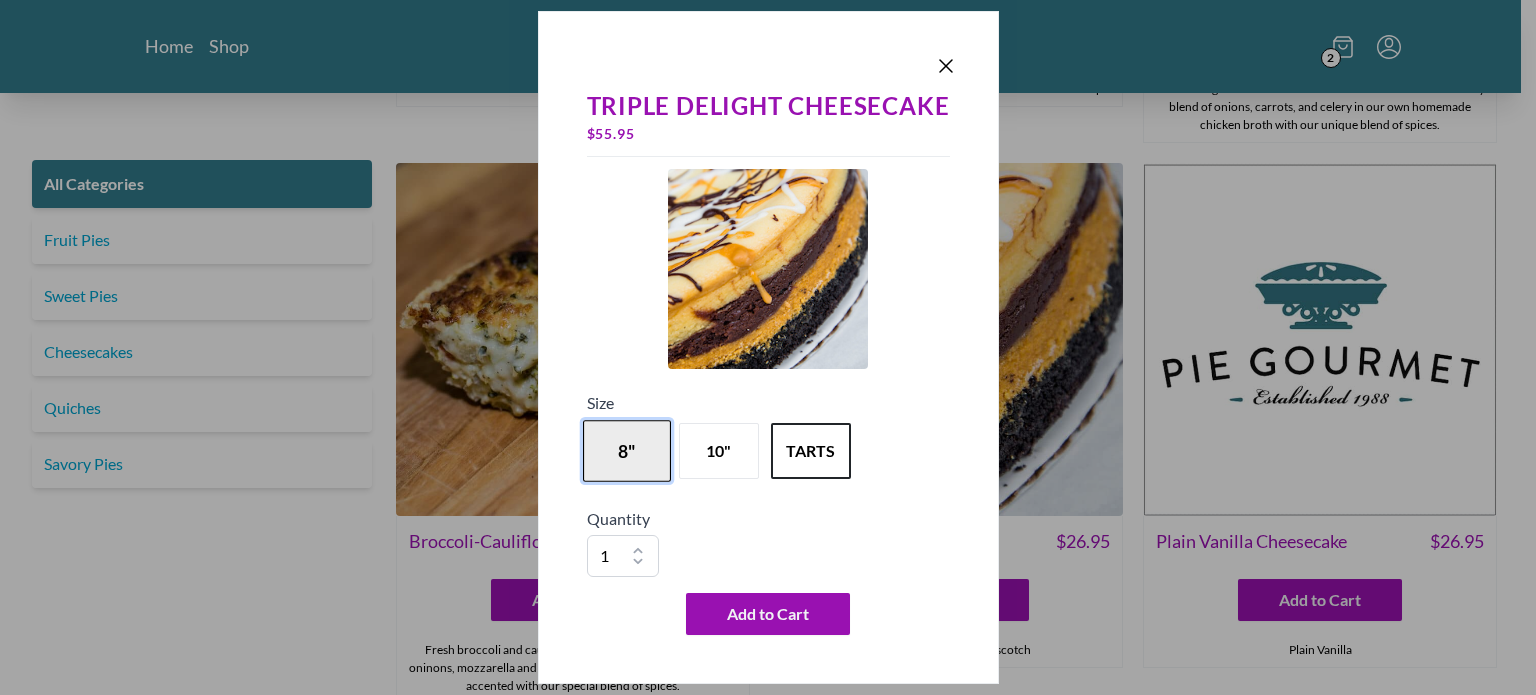 click on "8"" at bounding box center (627, 451) 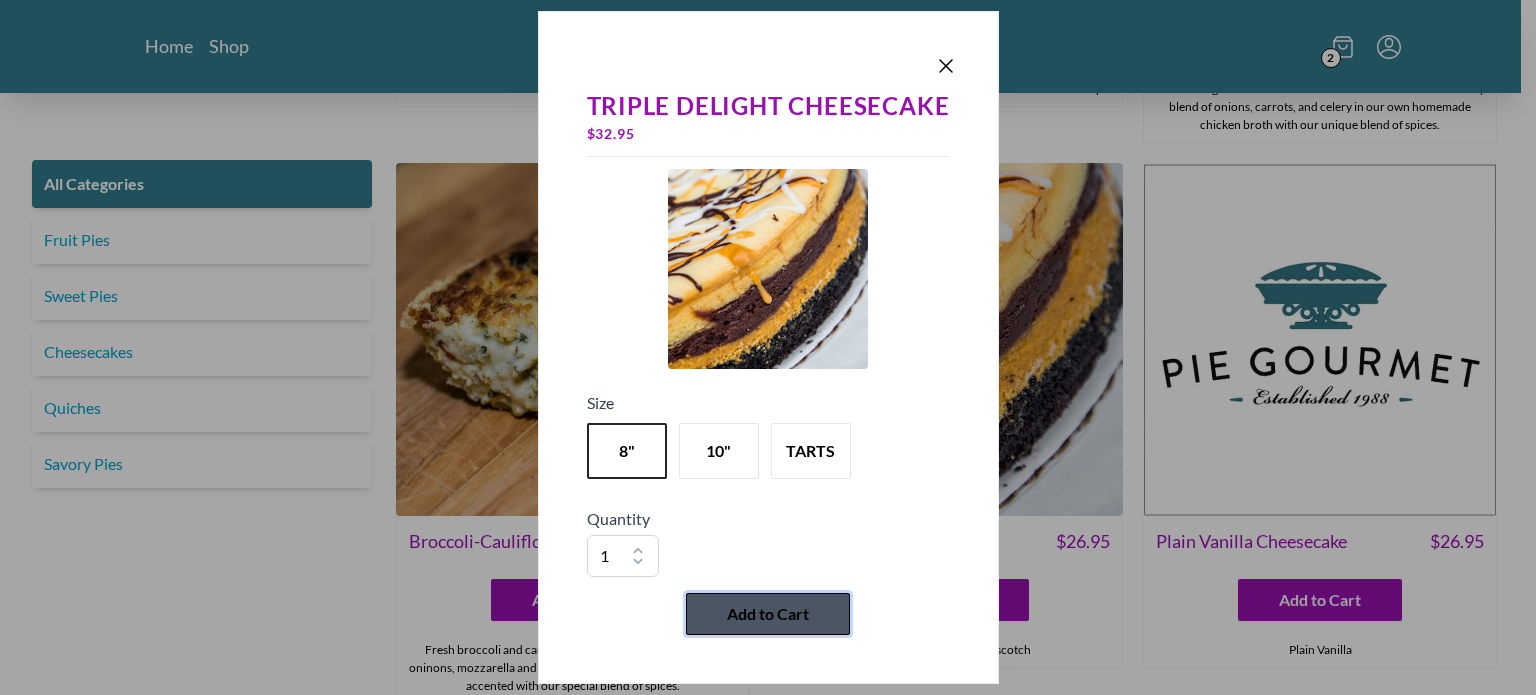 click on "Add to Cart" at bounding box center (768, 614) 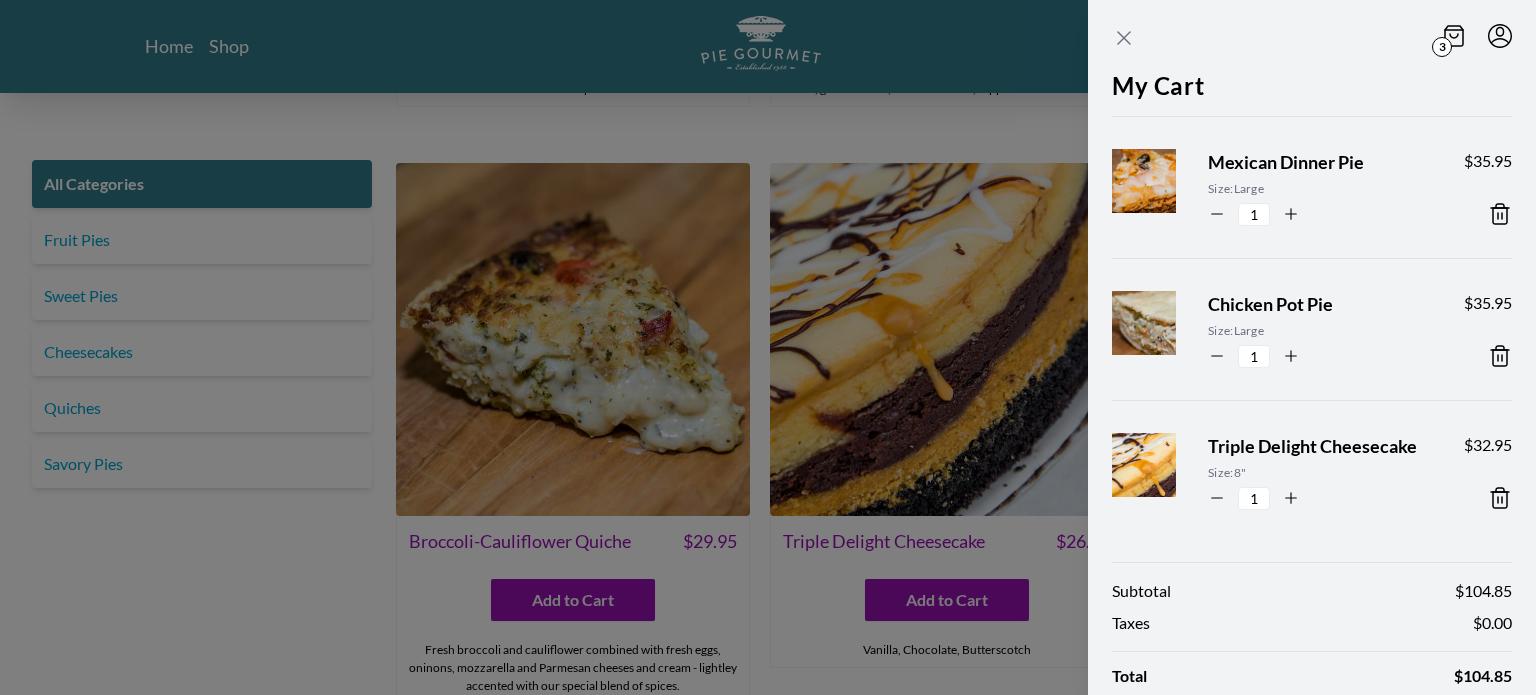 click 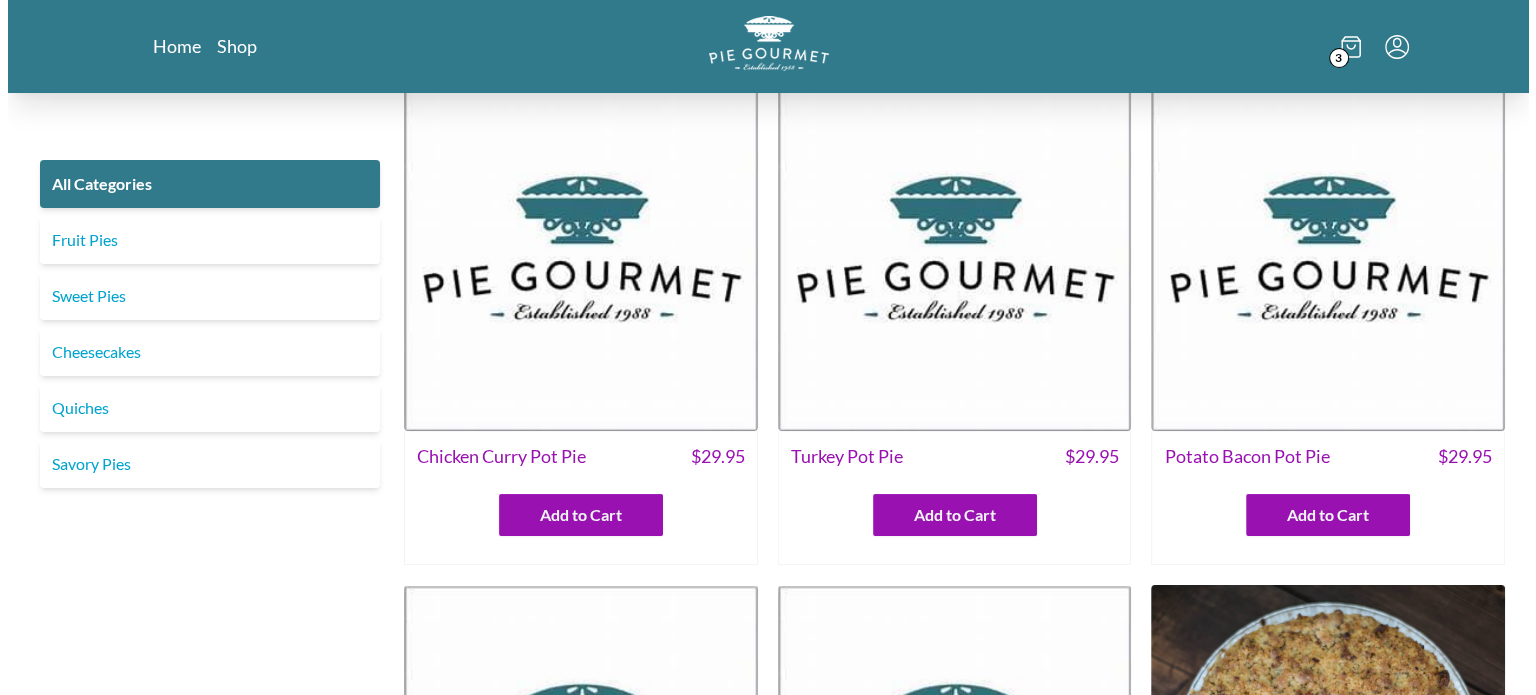 scroll, scrollTop: 0, scrollLeft: 0, axis: both 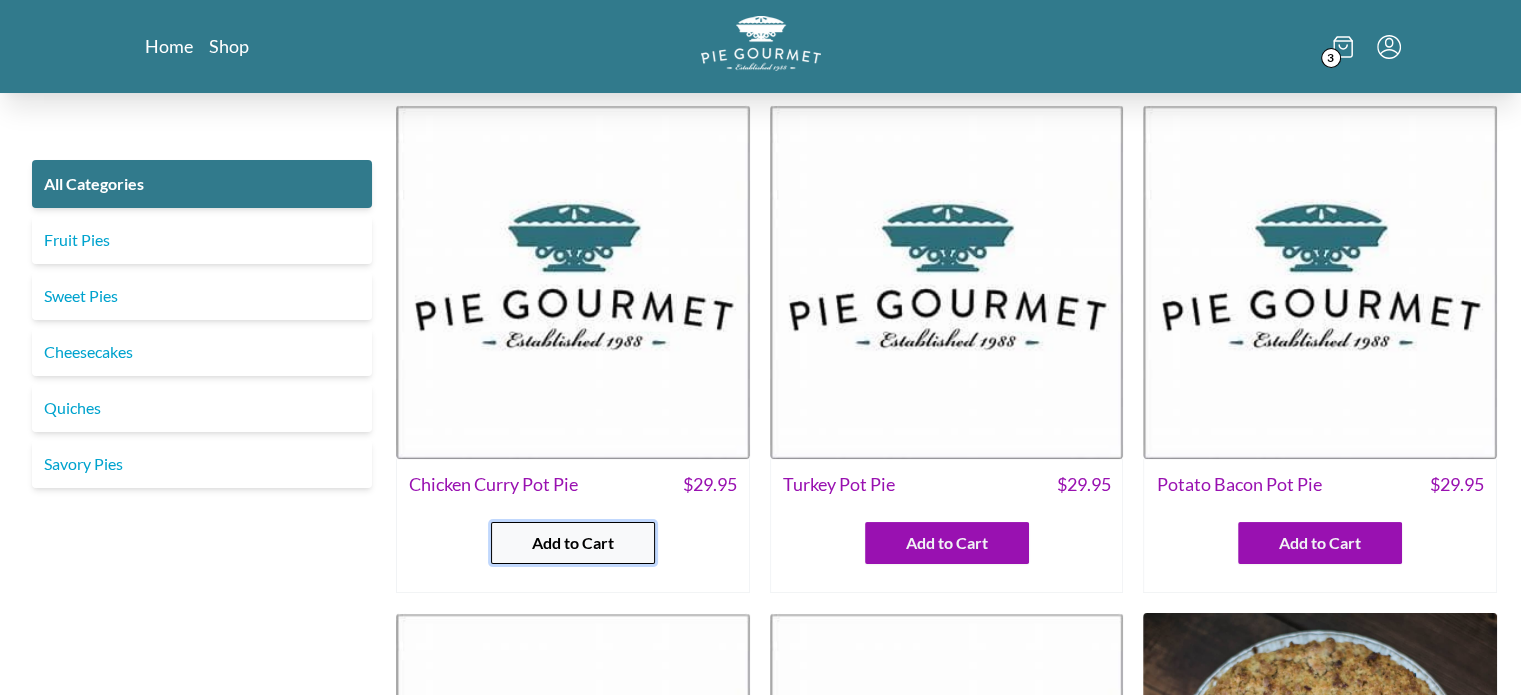 click on "Add to Cart" at bounding box center [573, 543] 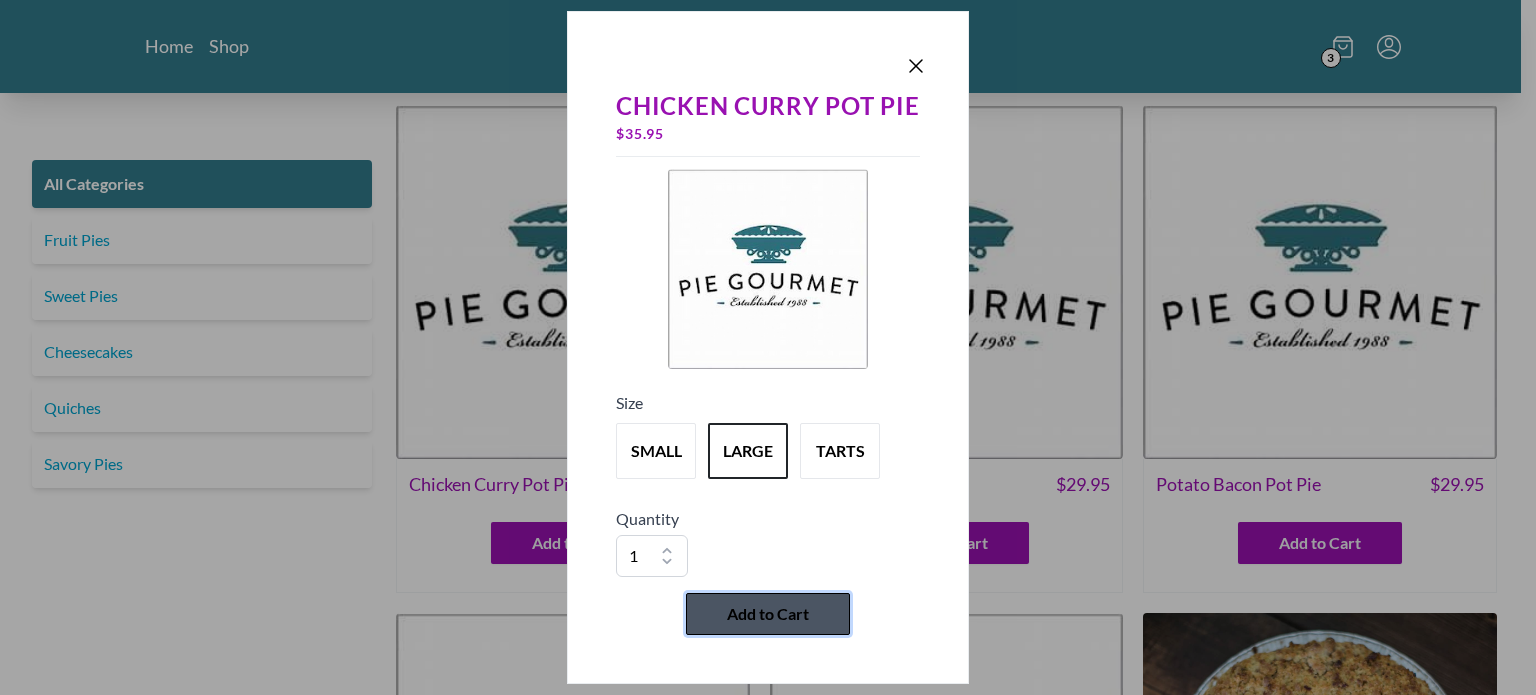 click on "Add to Cart" at bounding box center (768, 614) 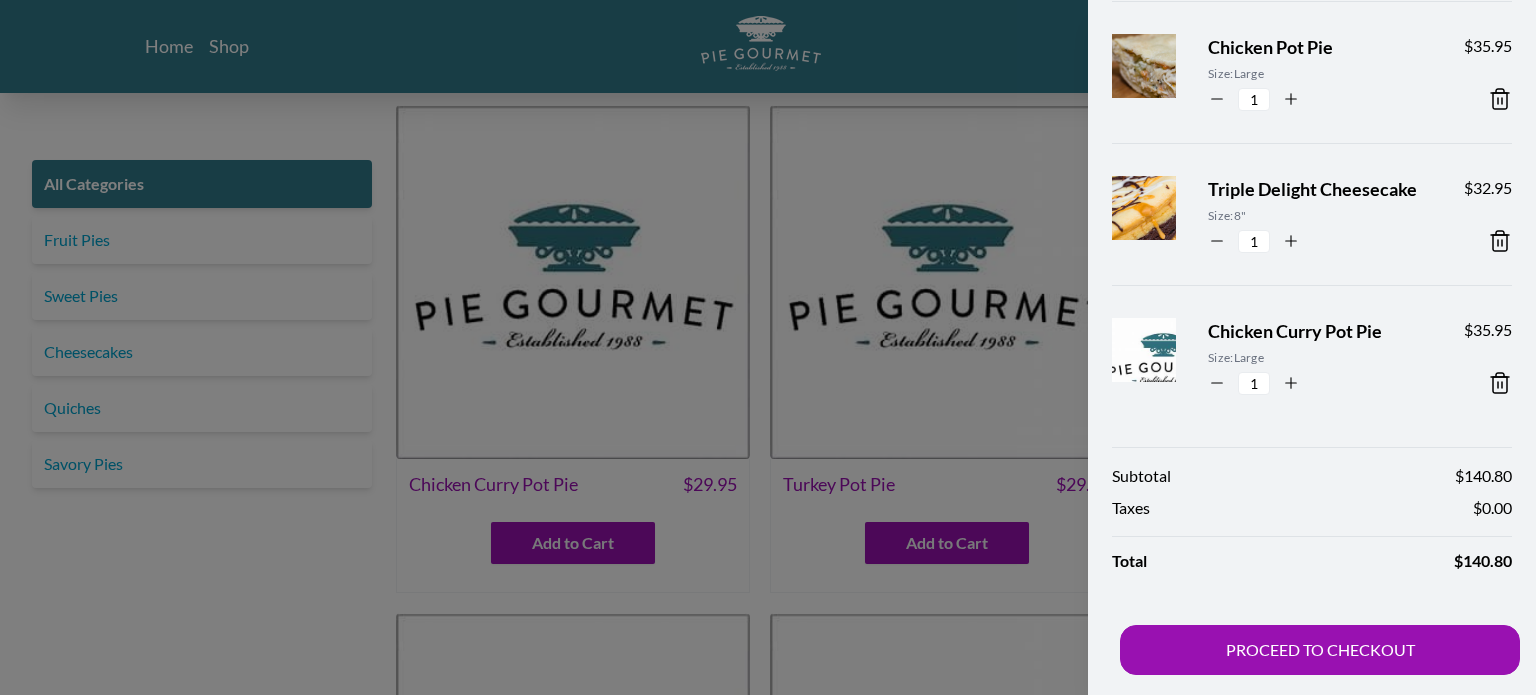 scroll, scrollTop: 286, scrollLeft: 0, axis: vertical 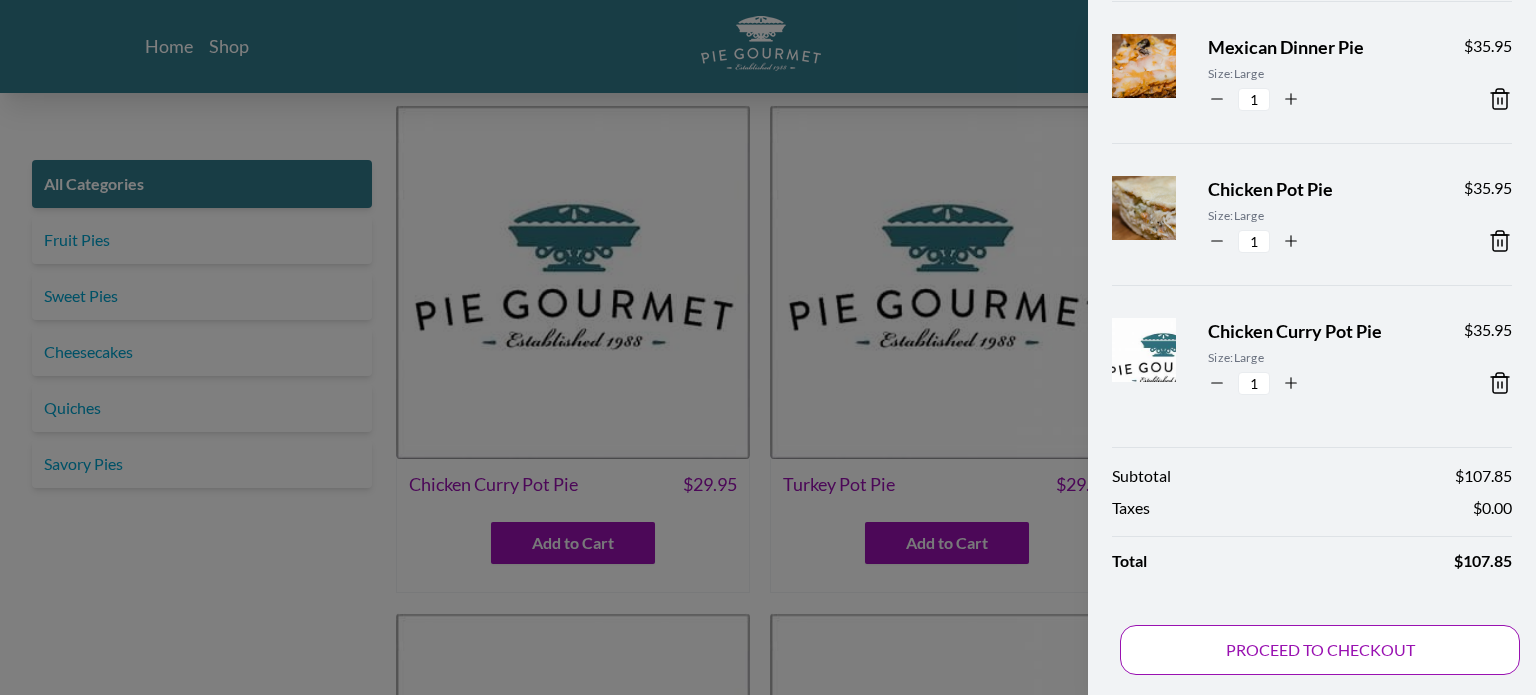 click on "PROCEED TO CHECKOUT" at bounding box center (1320, 650) 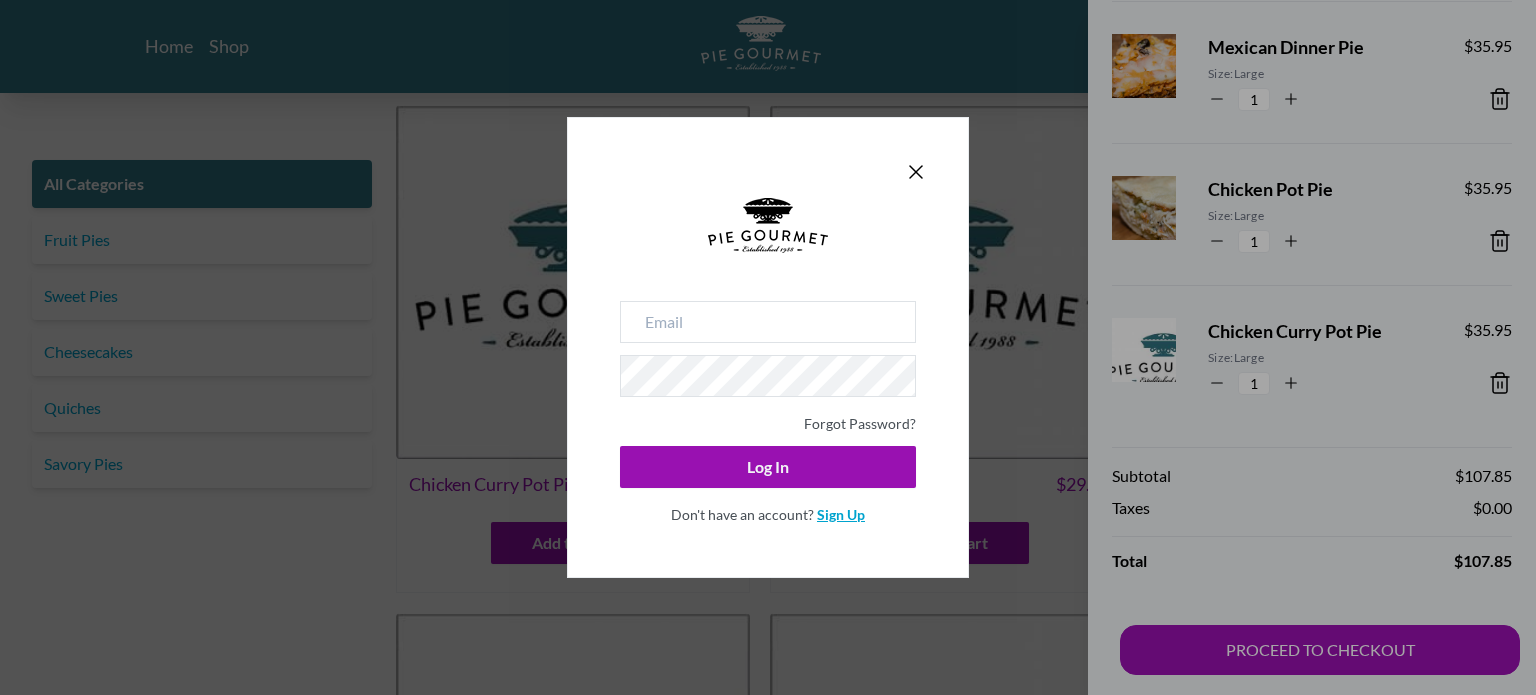click on "Sign Up" at bounding box center [841, 514] 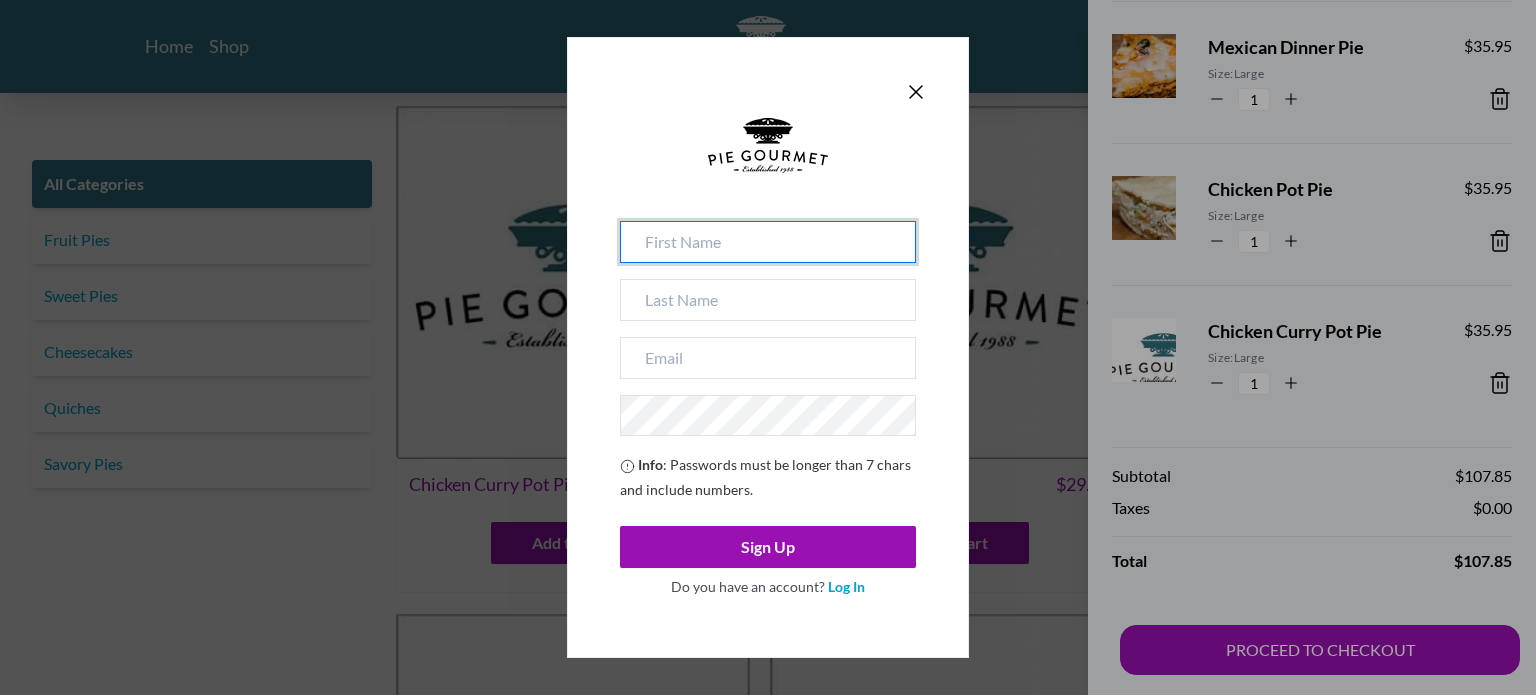click at bounding box center [768, 242] 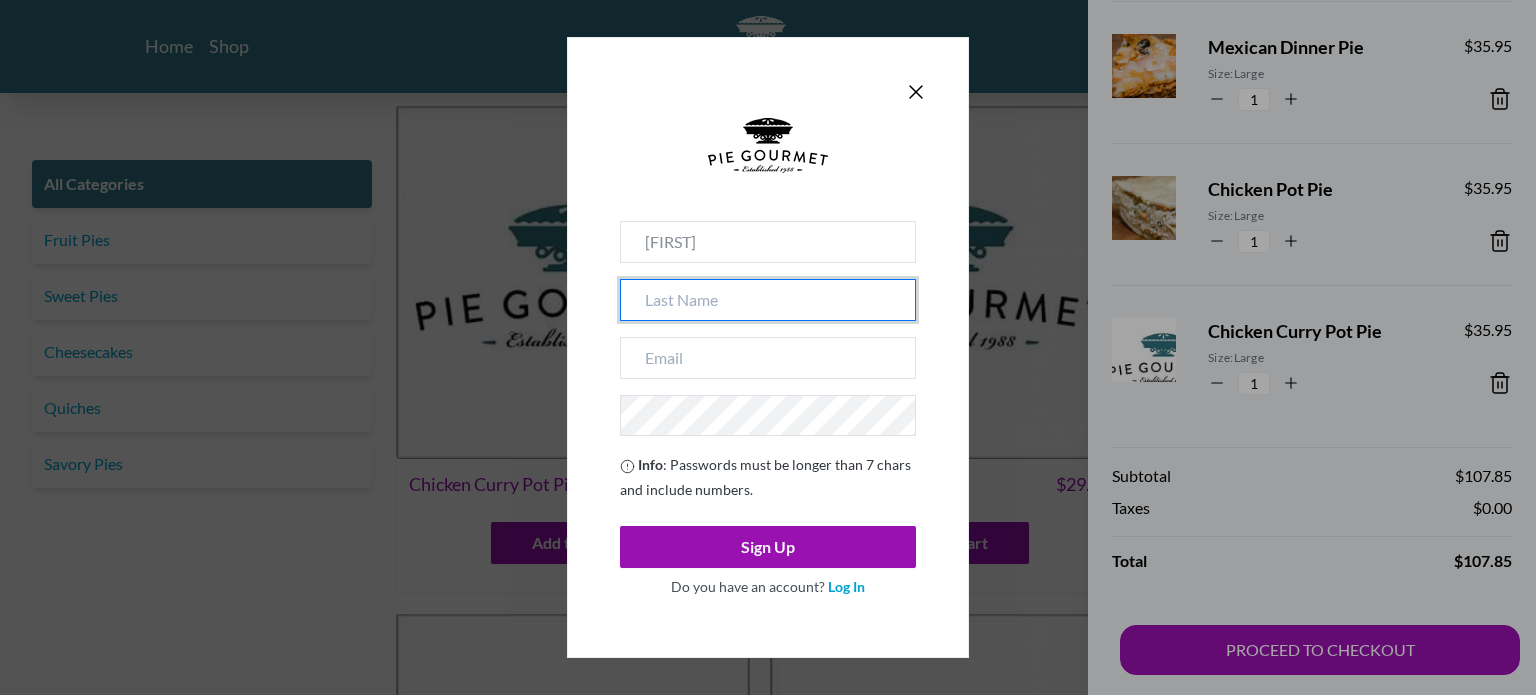 type on "[LAST]" 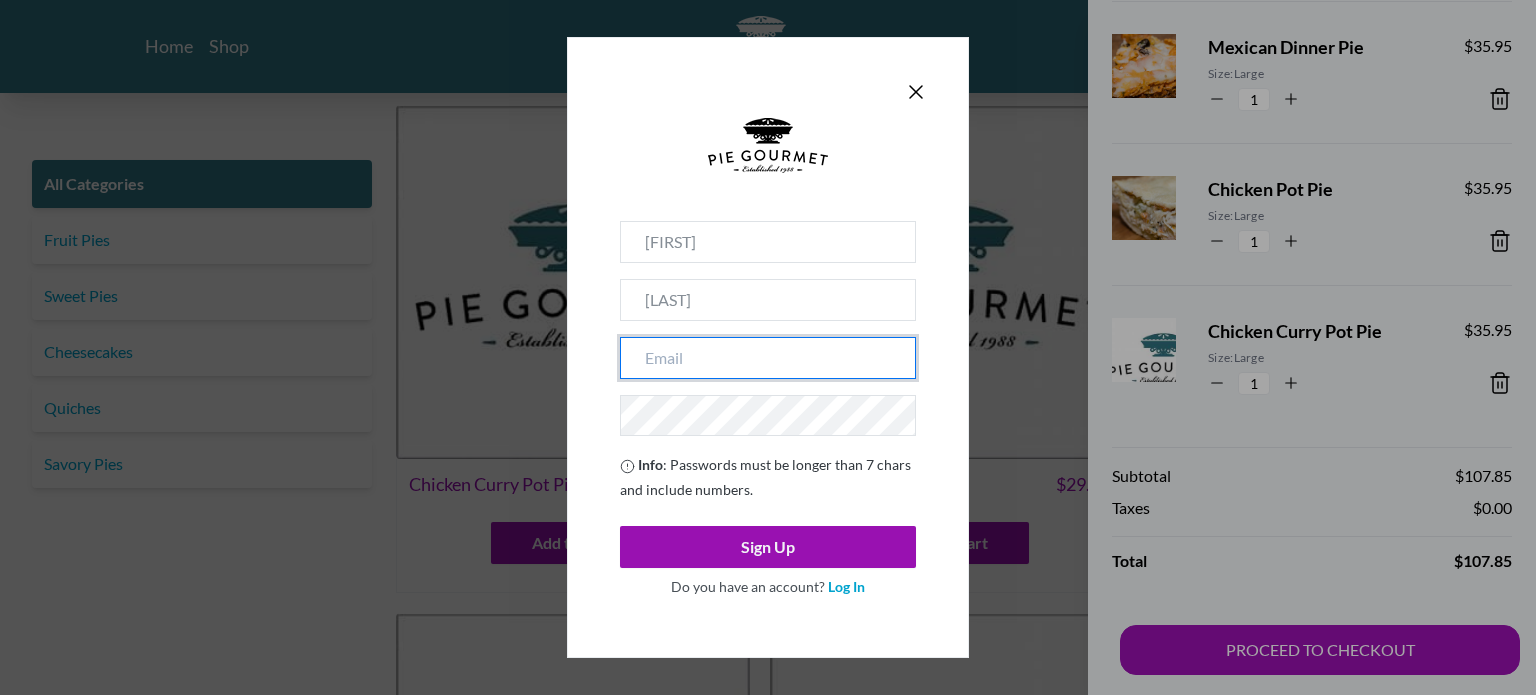 type on "[USERNAME]@[EMAIL]" 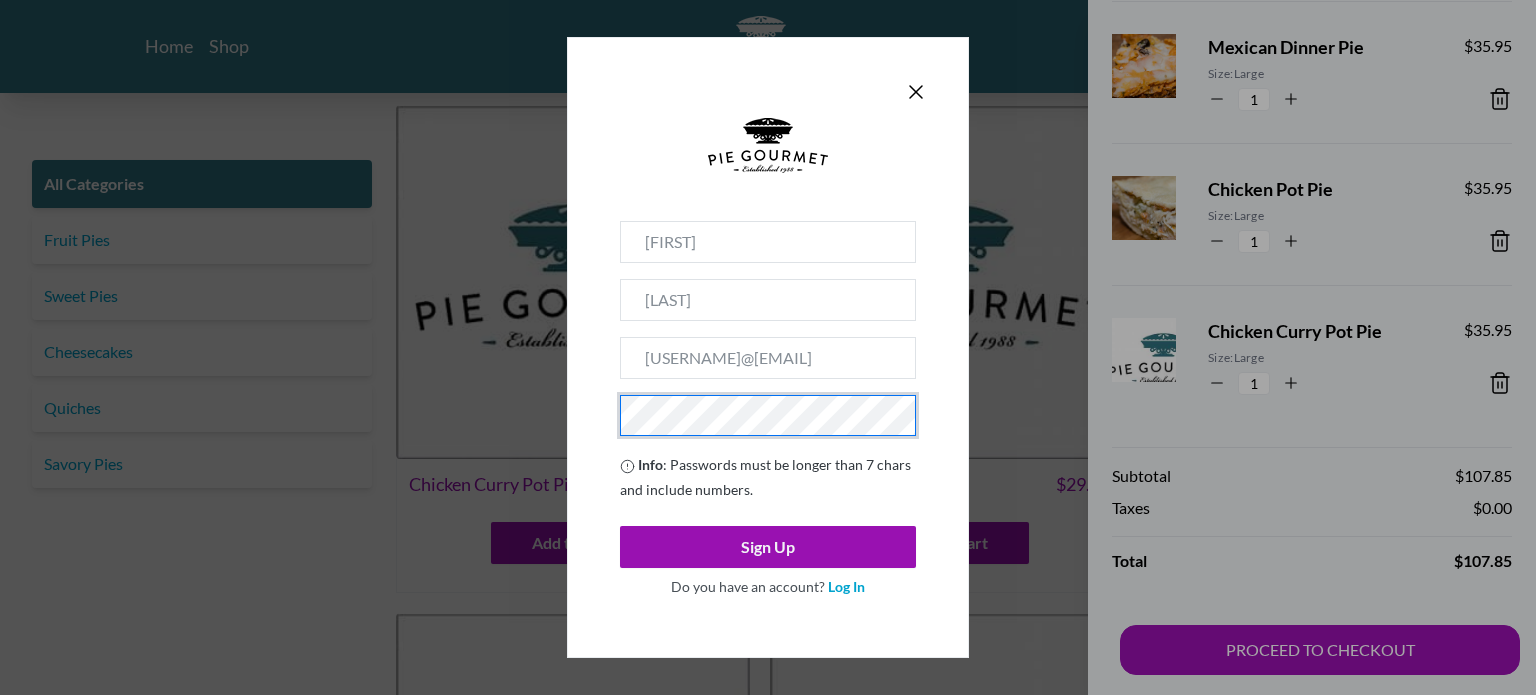 click on "Sign Up" at bounding box center (768, 547) 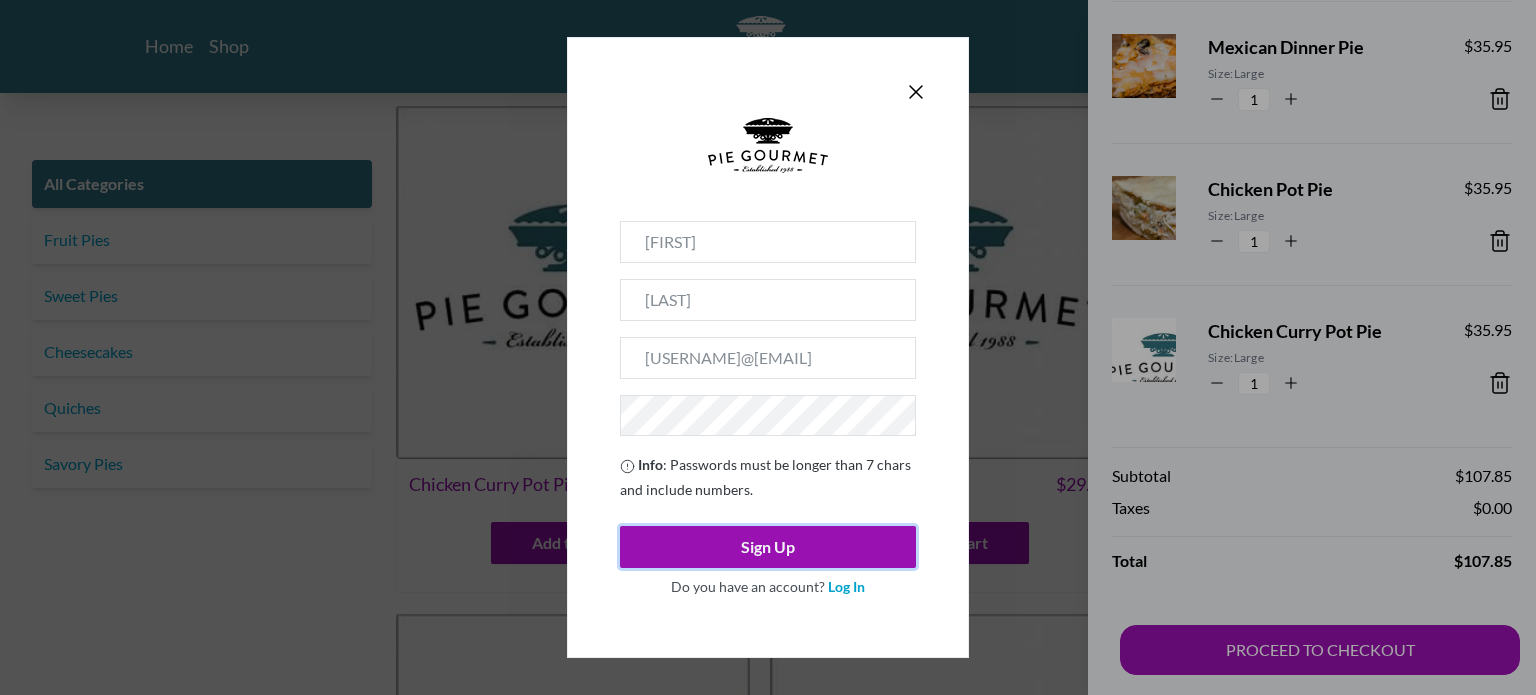 type 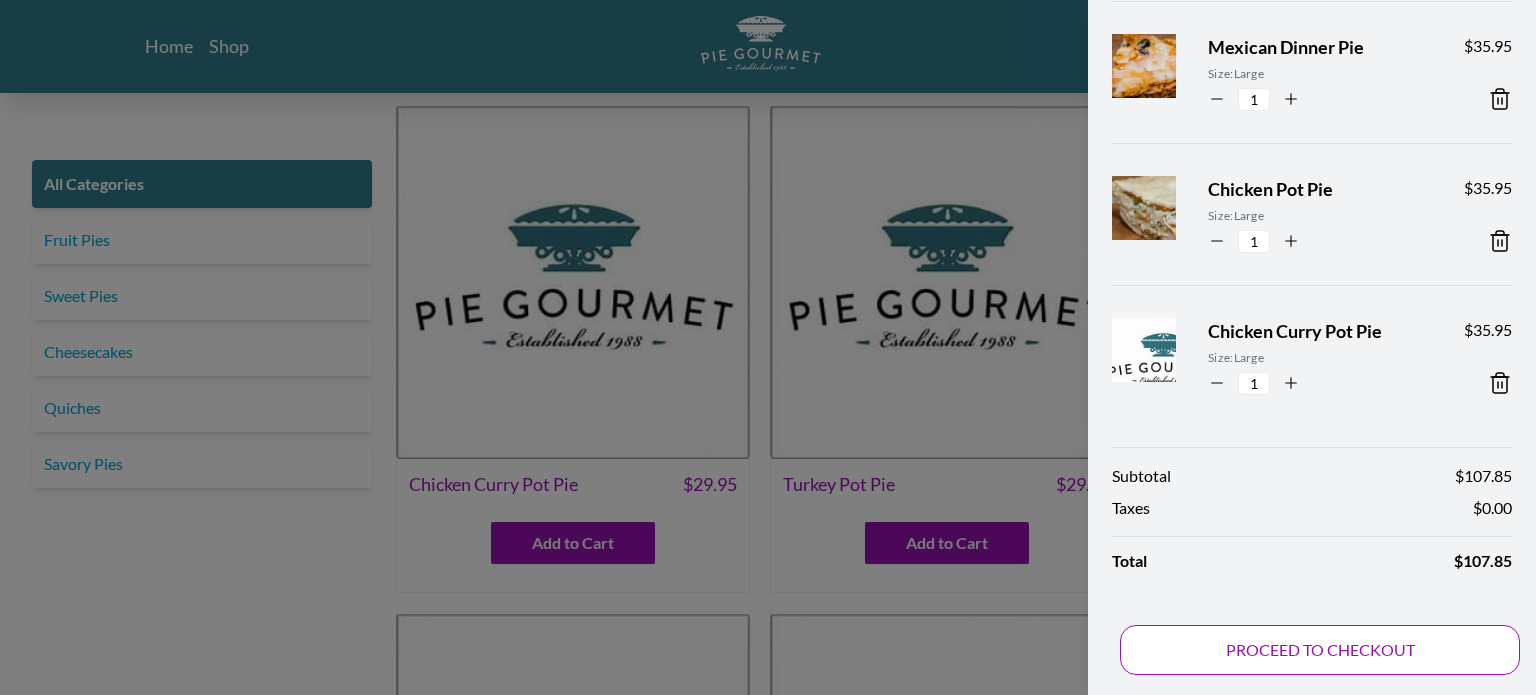 click on "PROCEED TO CHECKOUT" at bounding box center (1320, 650) 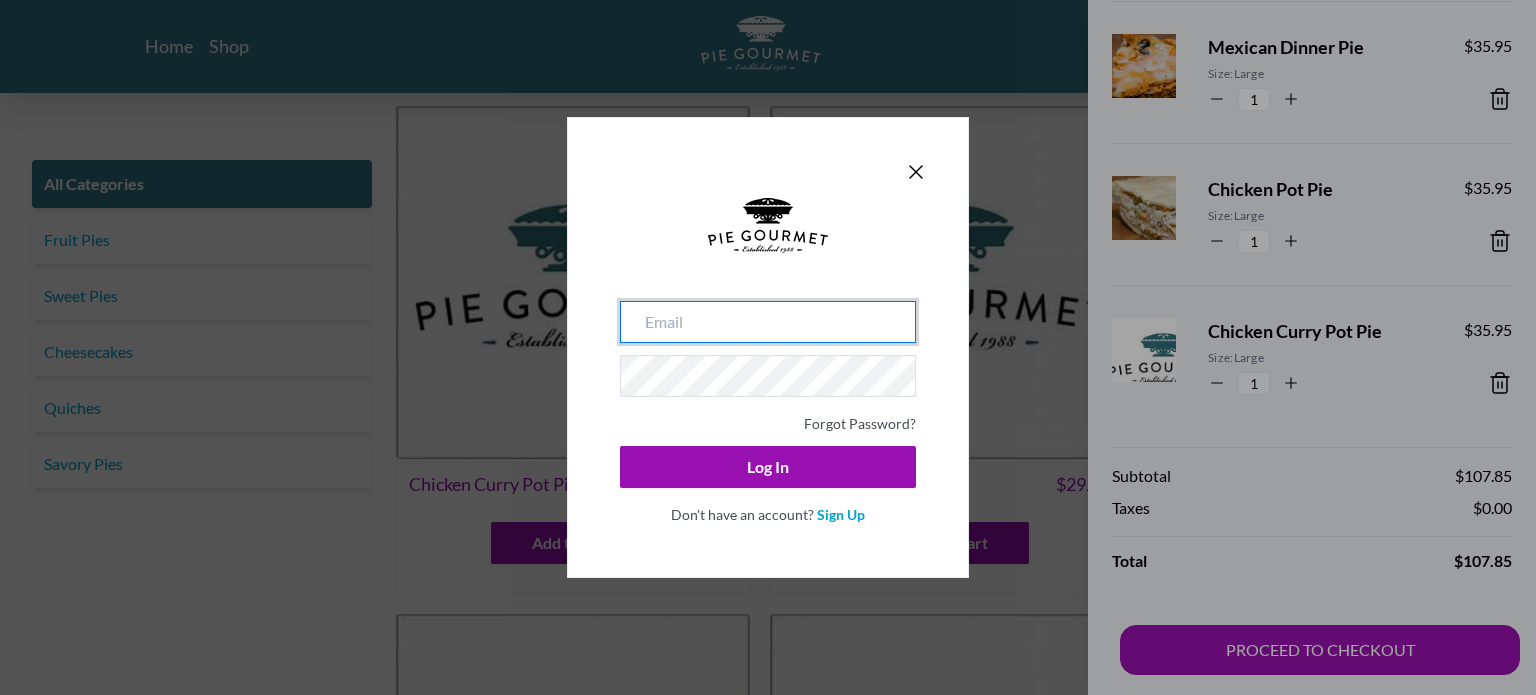 click at bounding box center [768, 322] 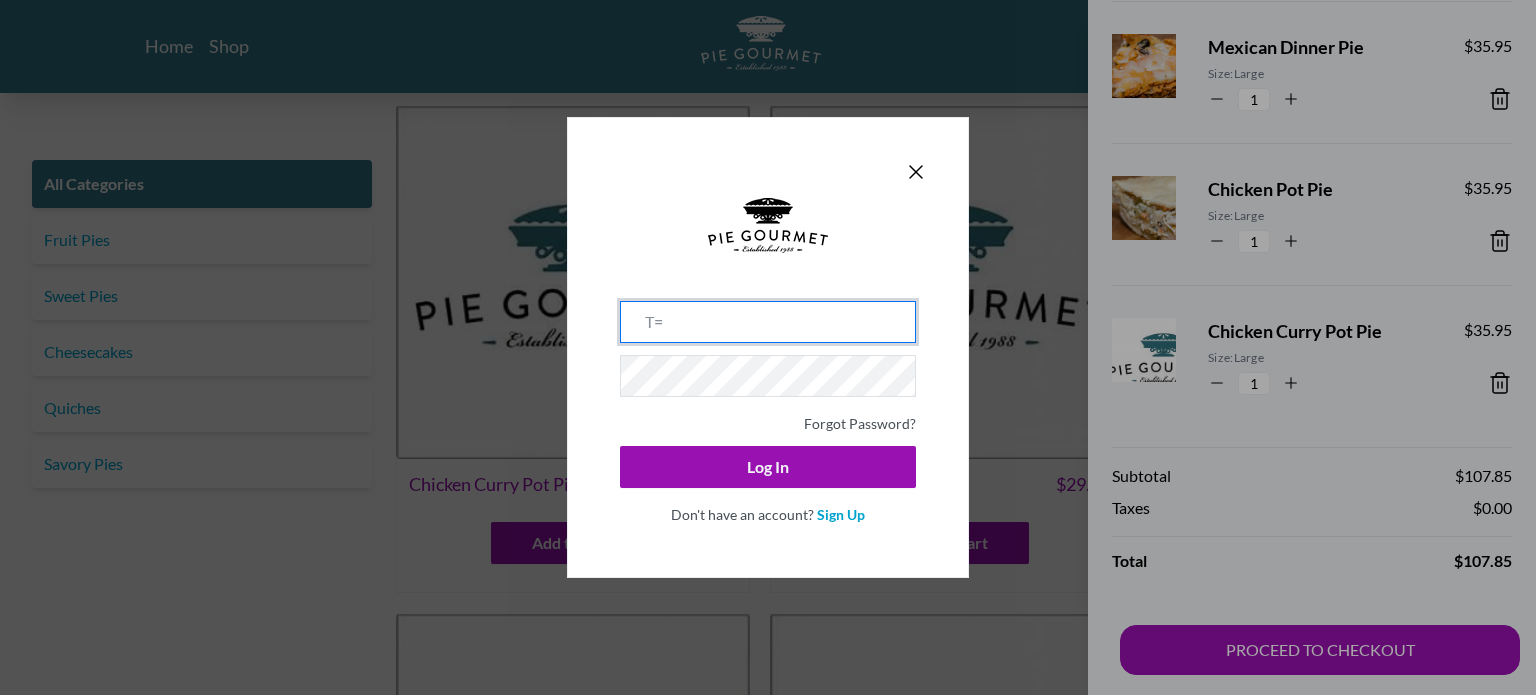 type on "T" 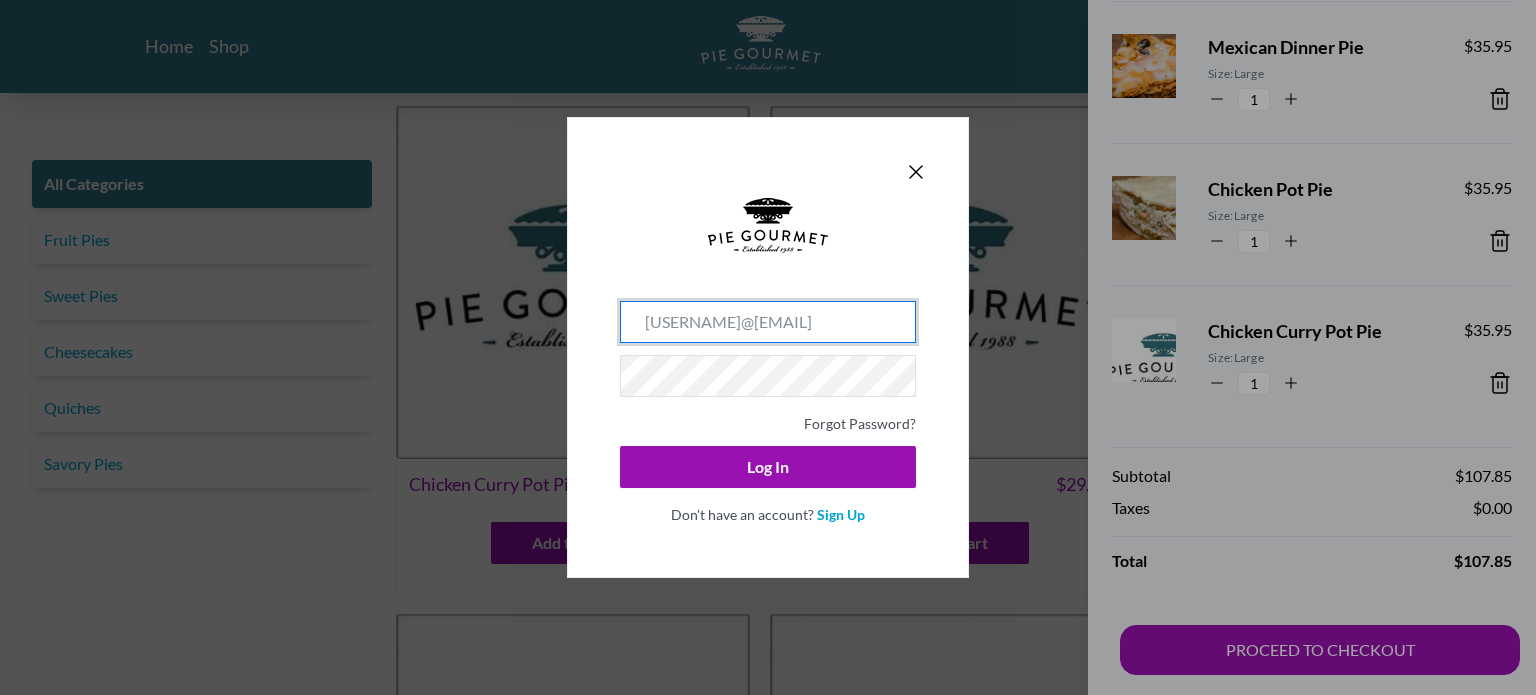 type on "[USERNAME]@[EMAIL]" 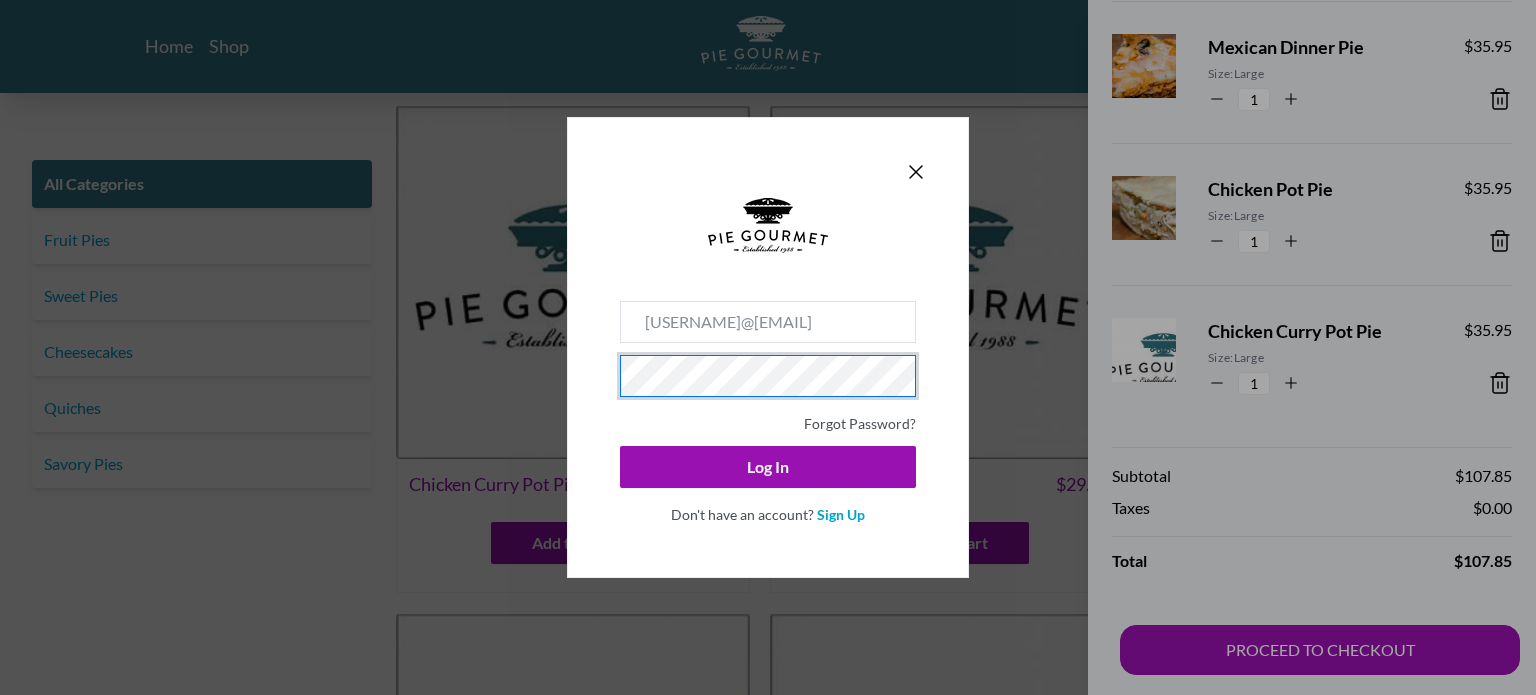 click on "Log In" 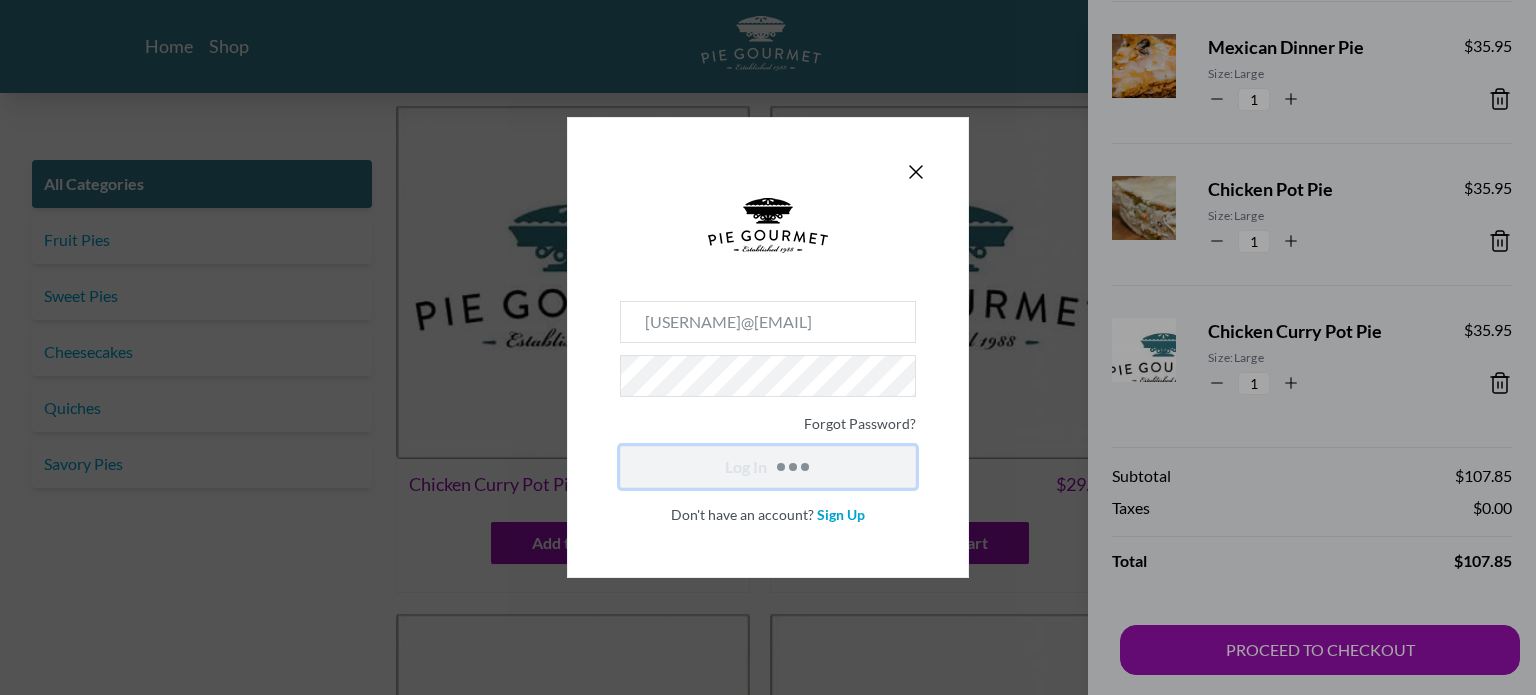 type 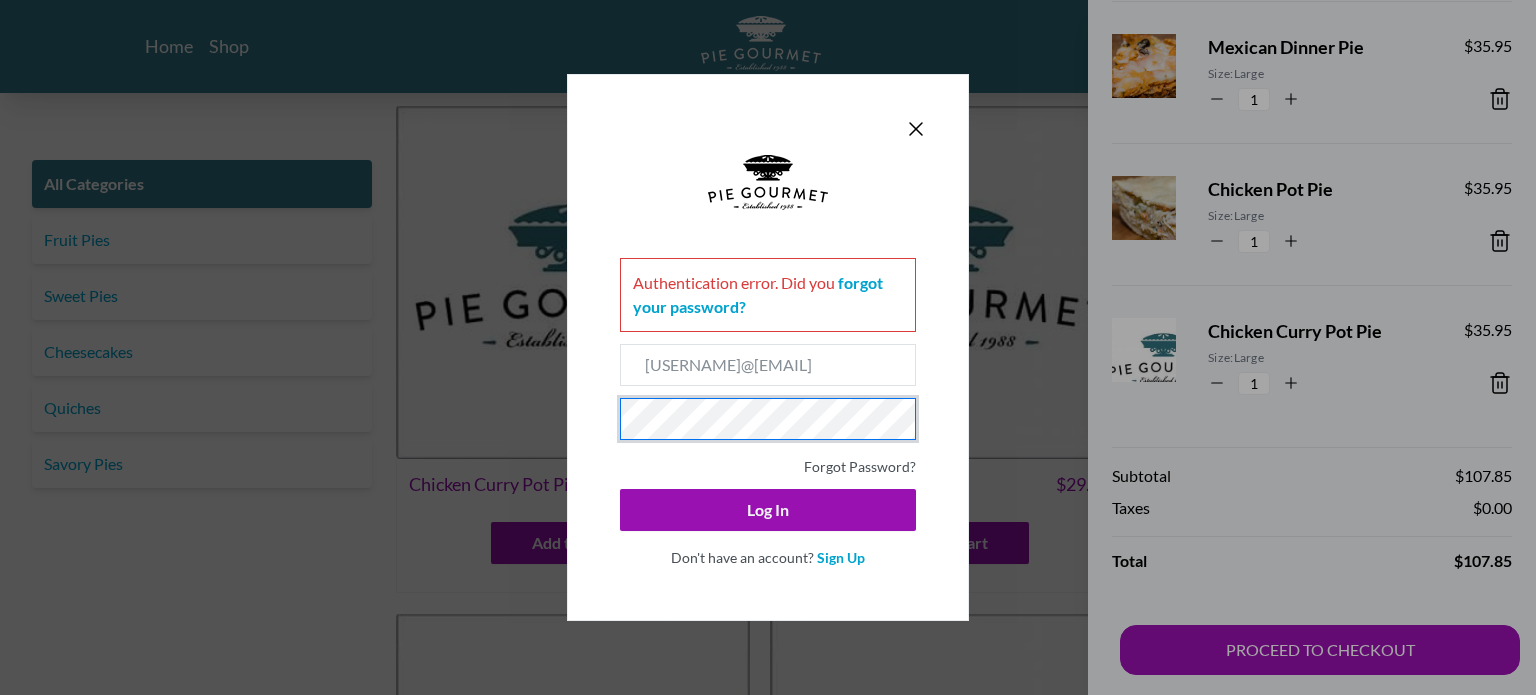 click on "Authentication error . Did you    forgot your password? [USERNAME]@[EMAIL] Forgot Password? Log In Don't have an account?   Sign Up" at bounding box center (768, 347) 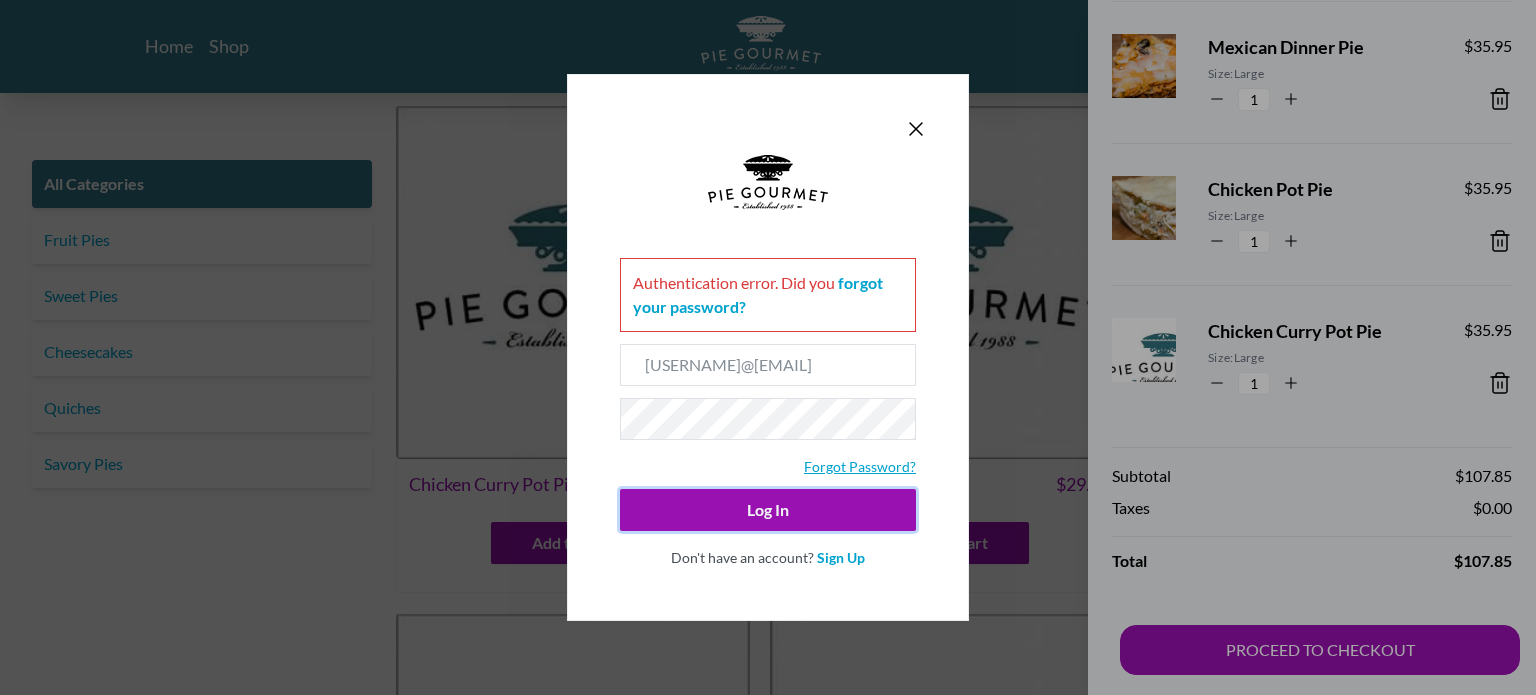 click on "Forgot Password?" at bounding box center (860, 466) 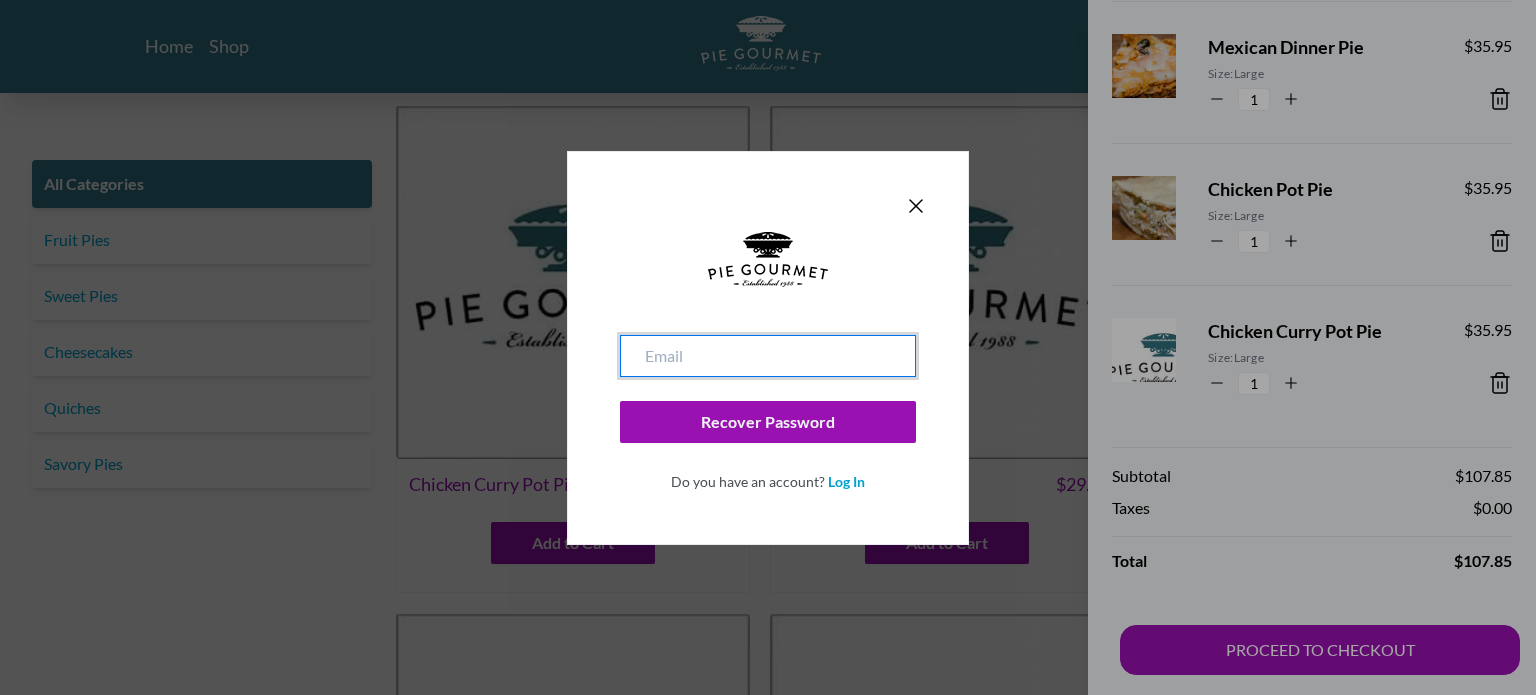 click at bounding box center (768, 356) 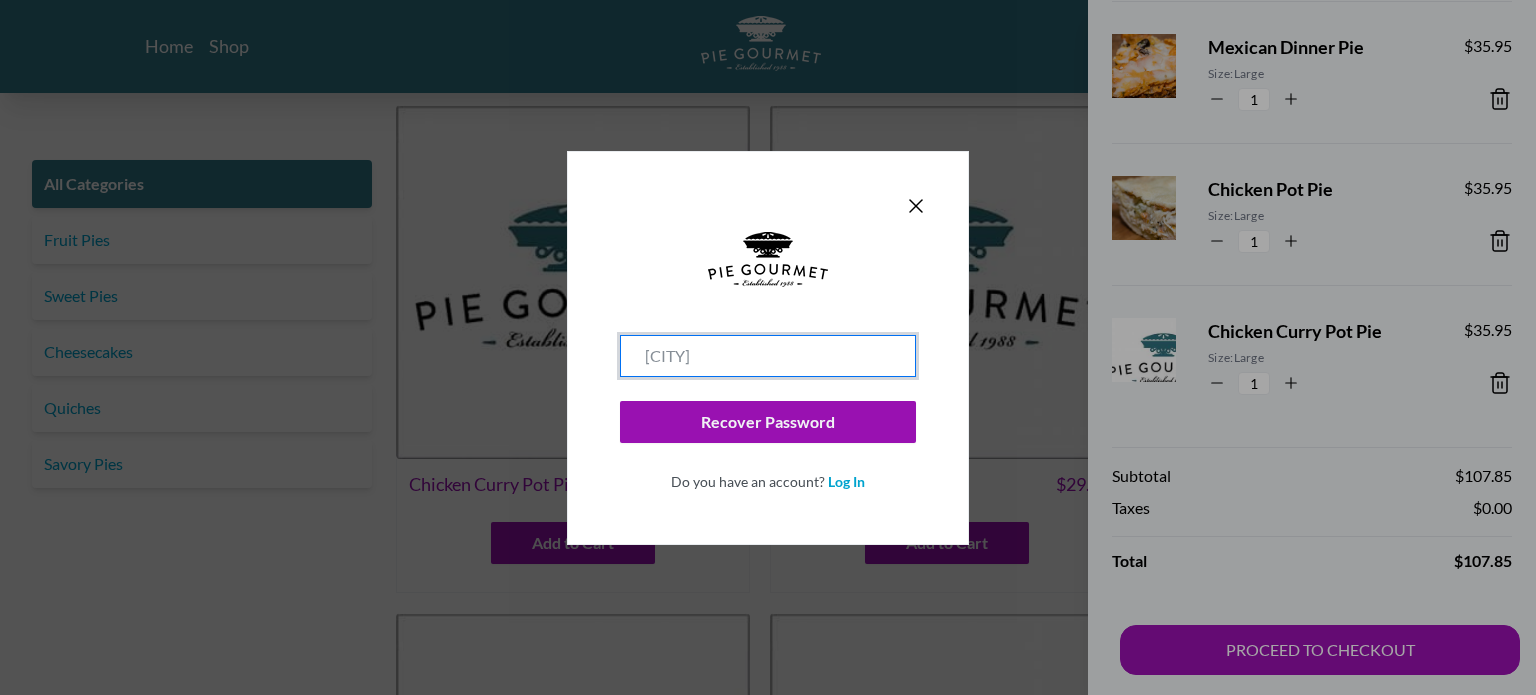 type on "t" 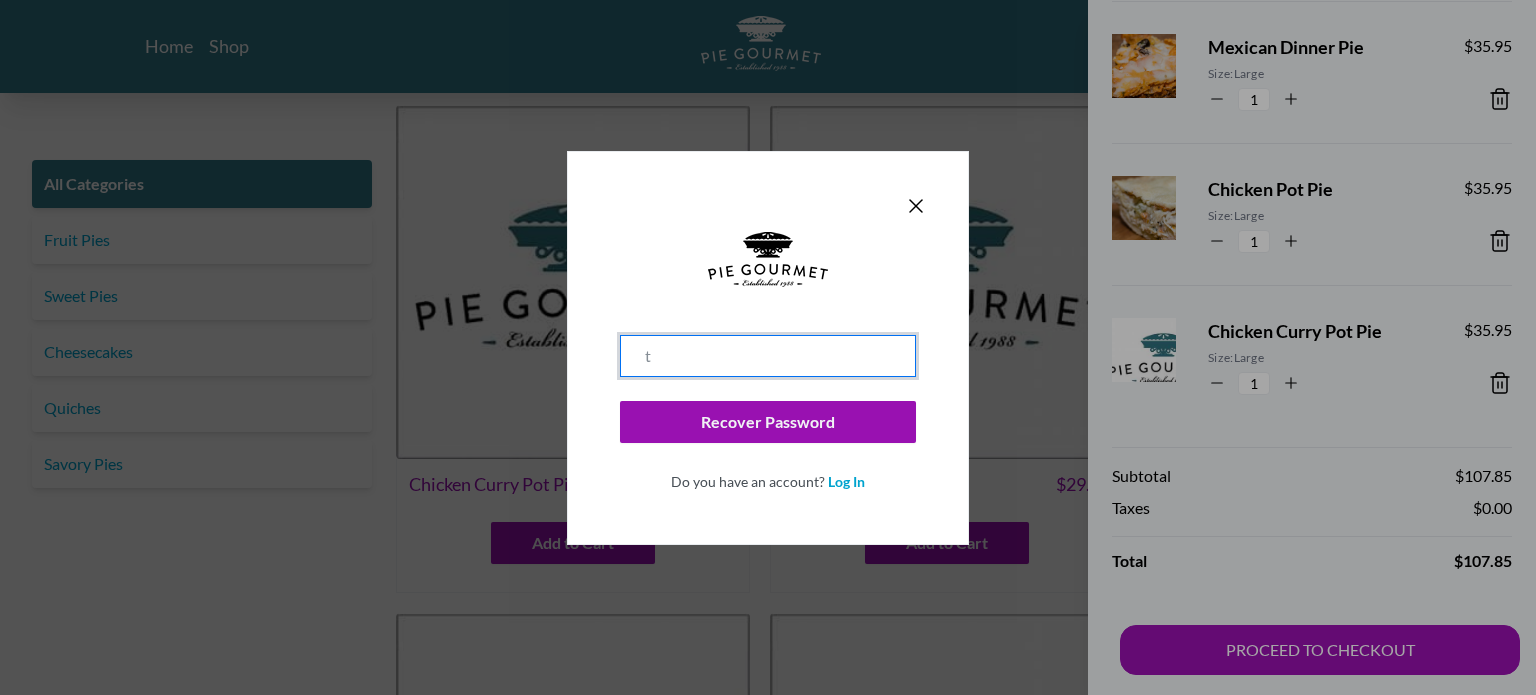type 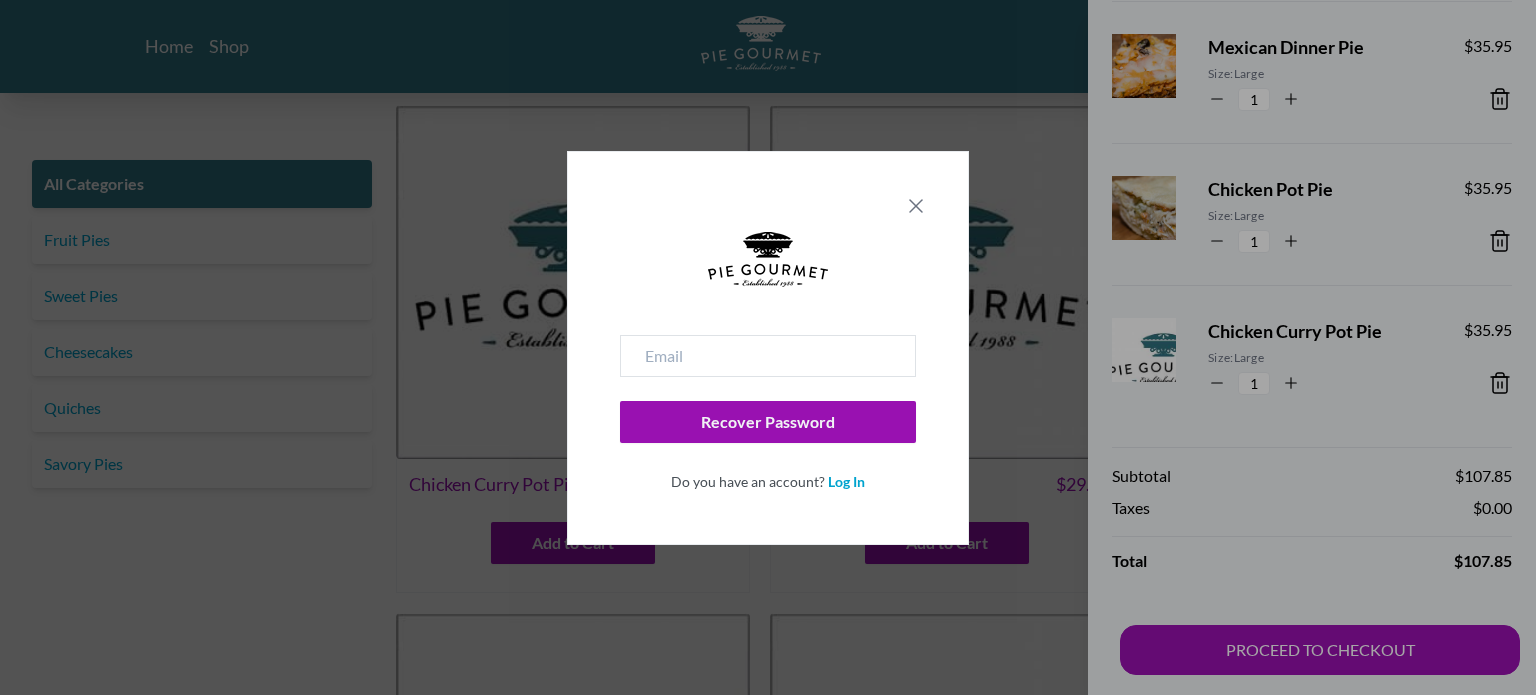 click 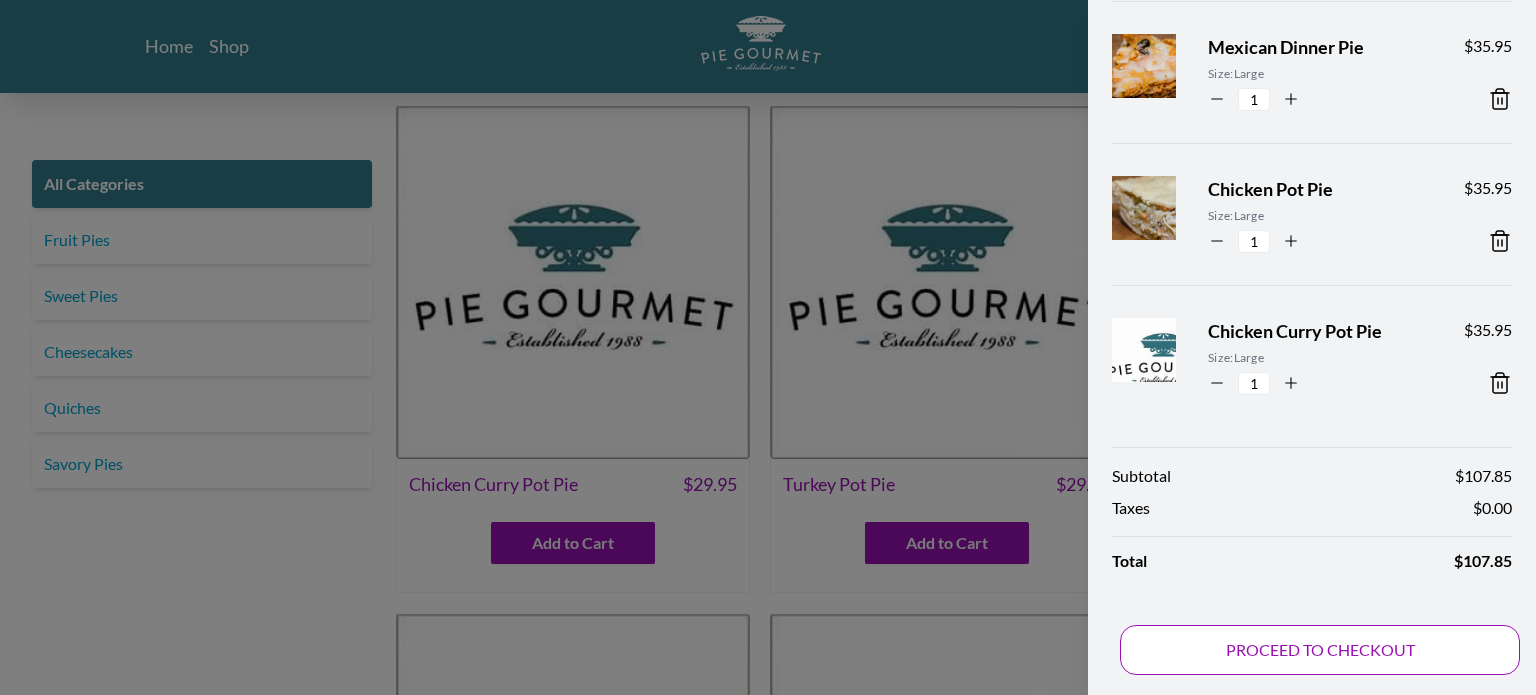 click on "PROCEED TO CHECKOUT" at bounding box center [1320, 650] 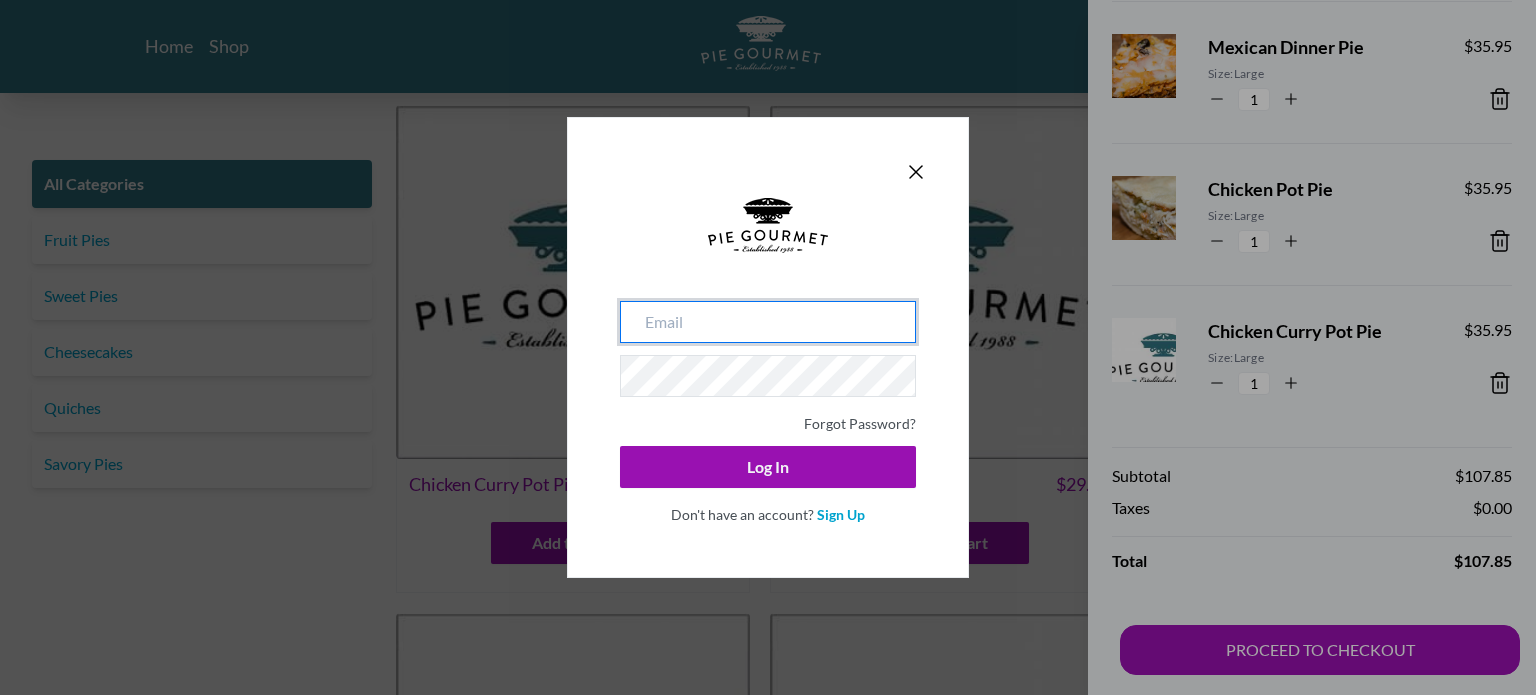 click at bounding box center (768, 322) 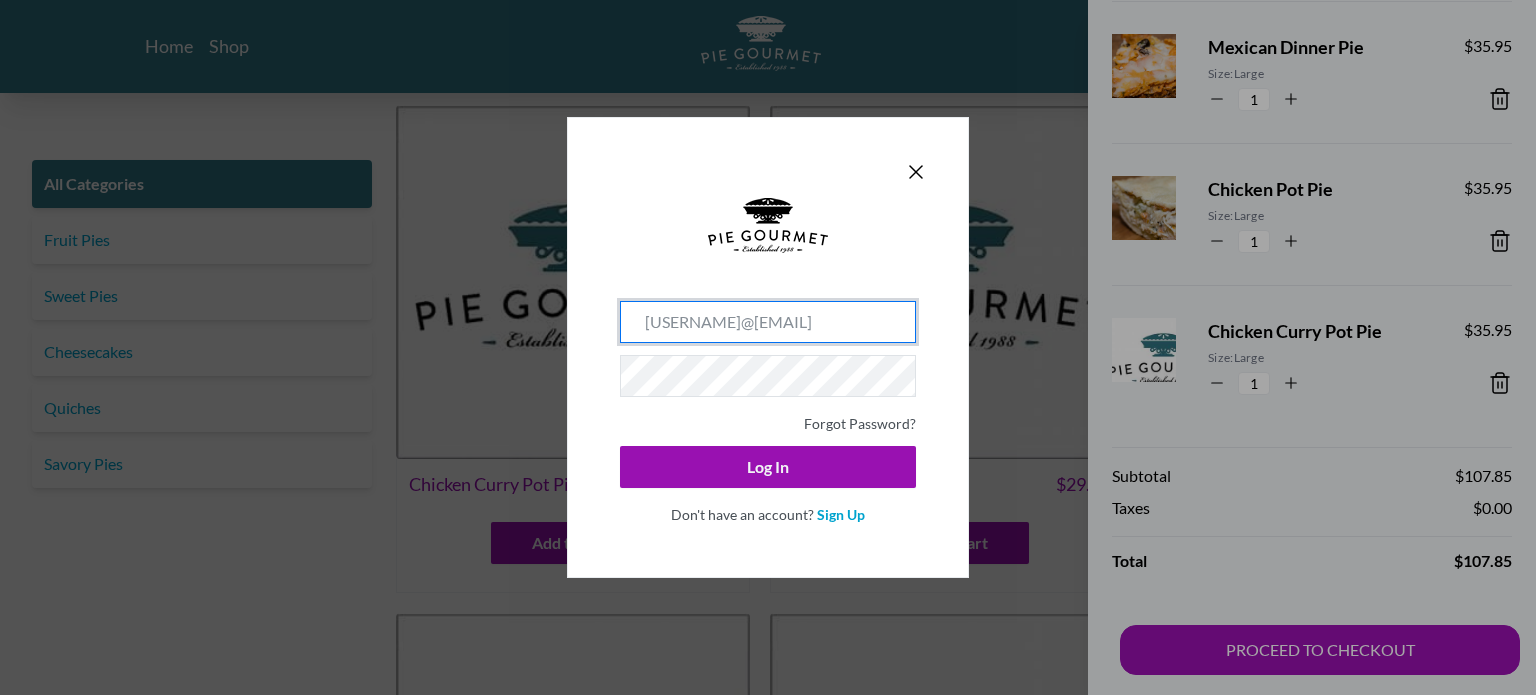 type on "[USERNAME]@[EMAIL]" 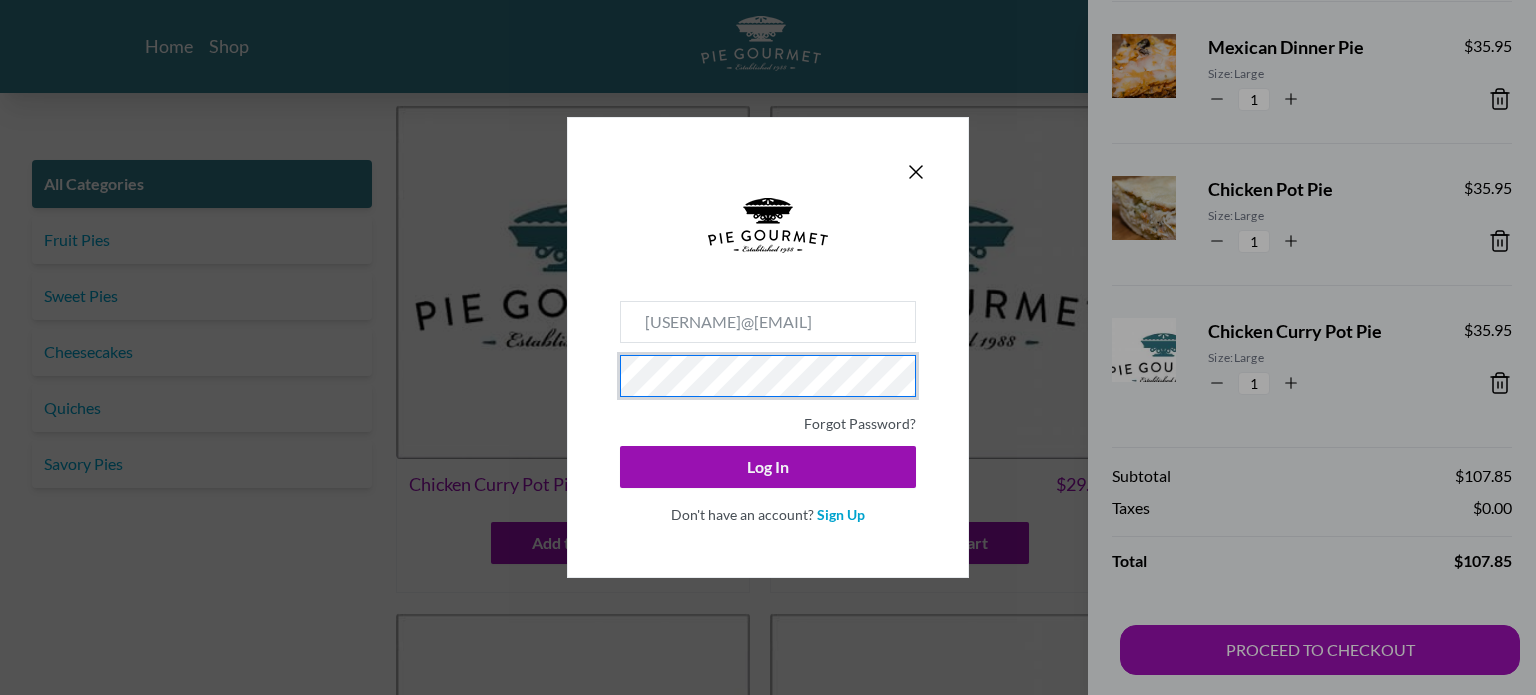 click on "Log In" 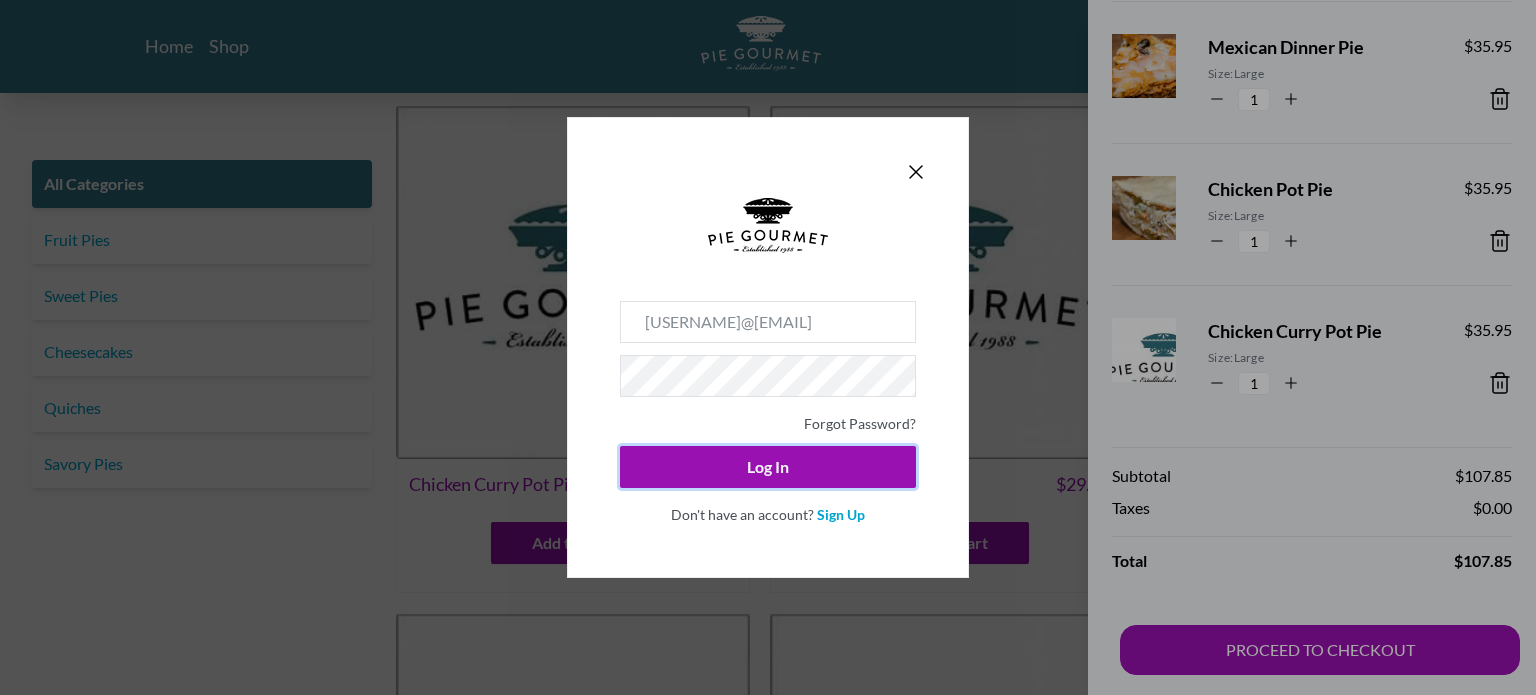 type 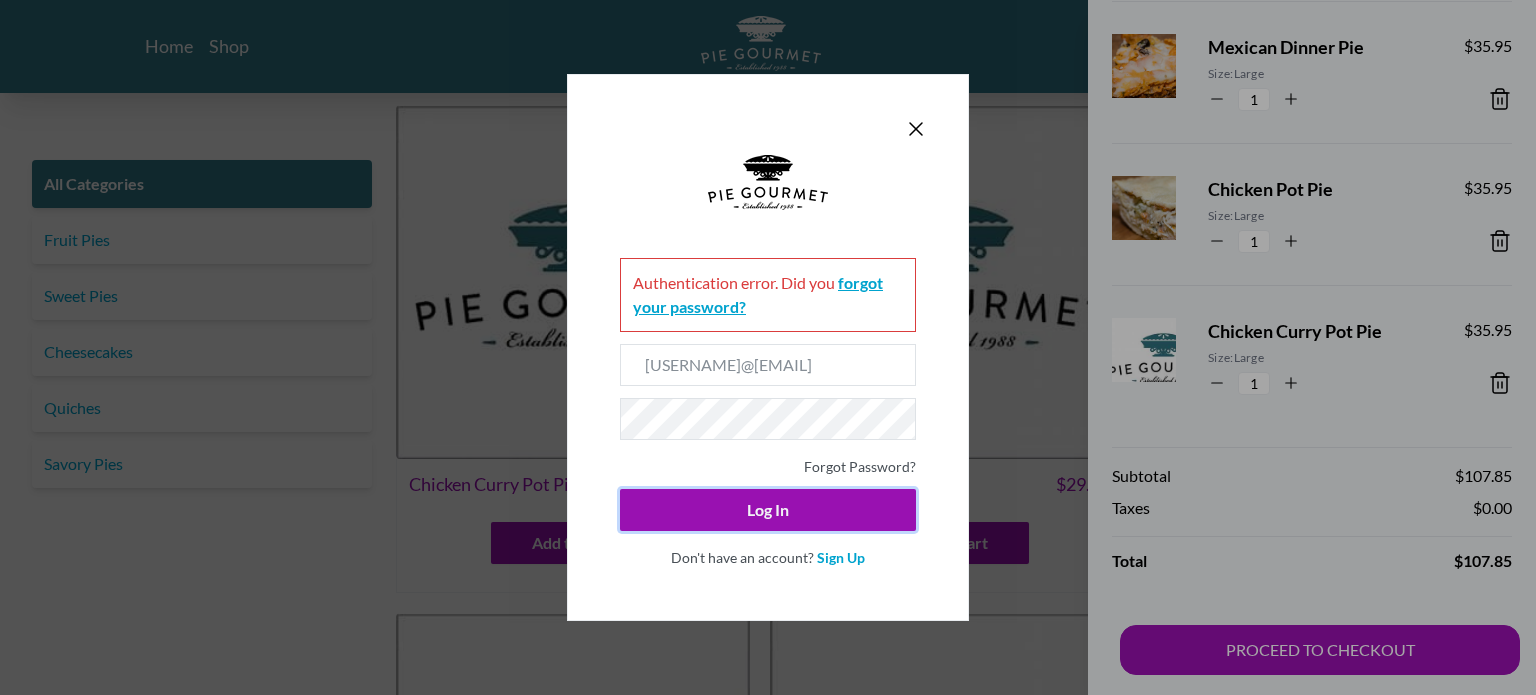 click on "forgot your password?" at bounding box center [758, 294] 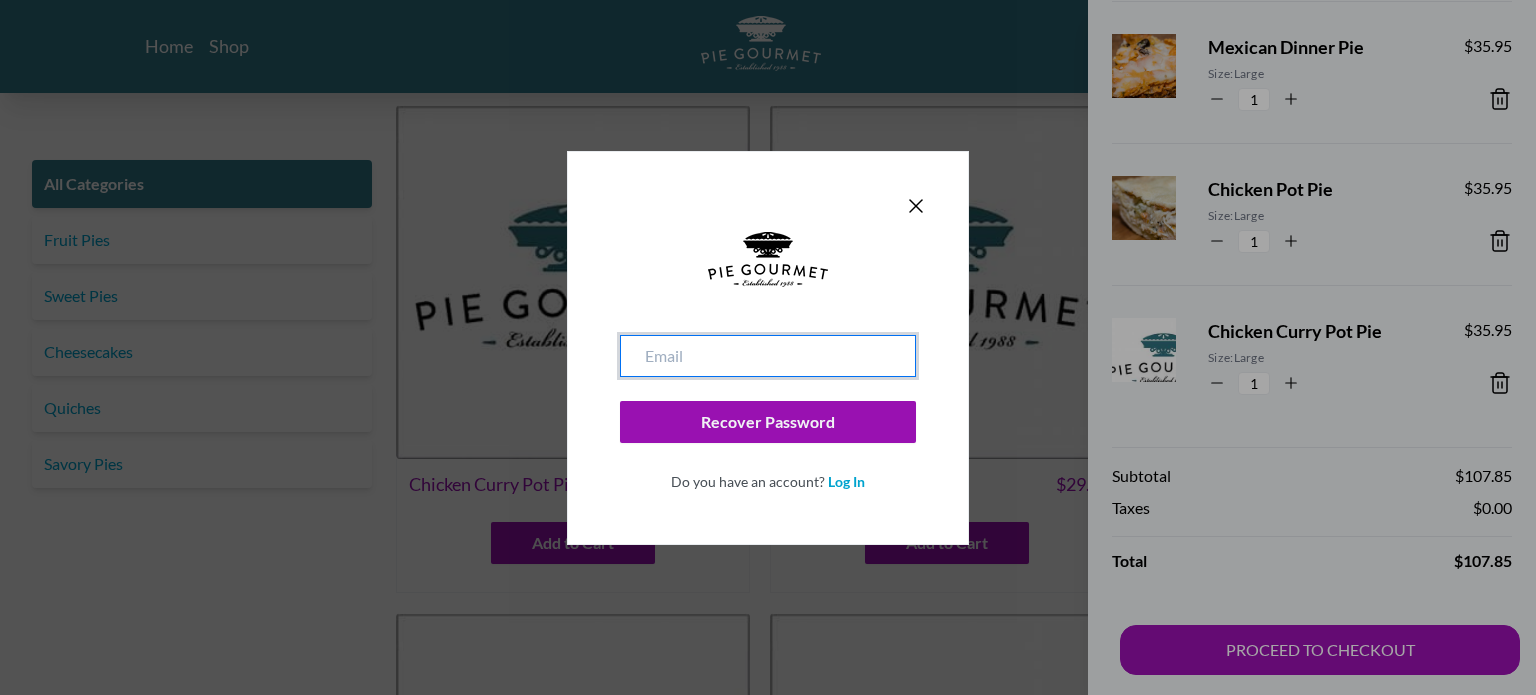 click at bounding box center (768, 356) 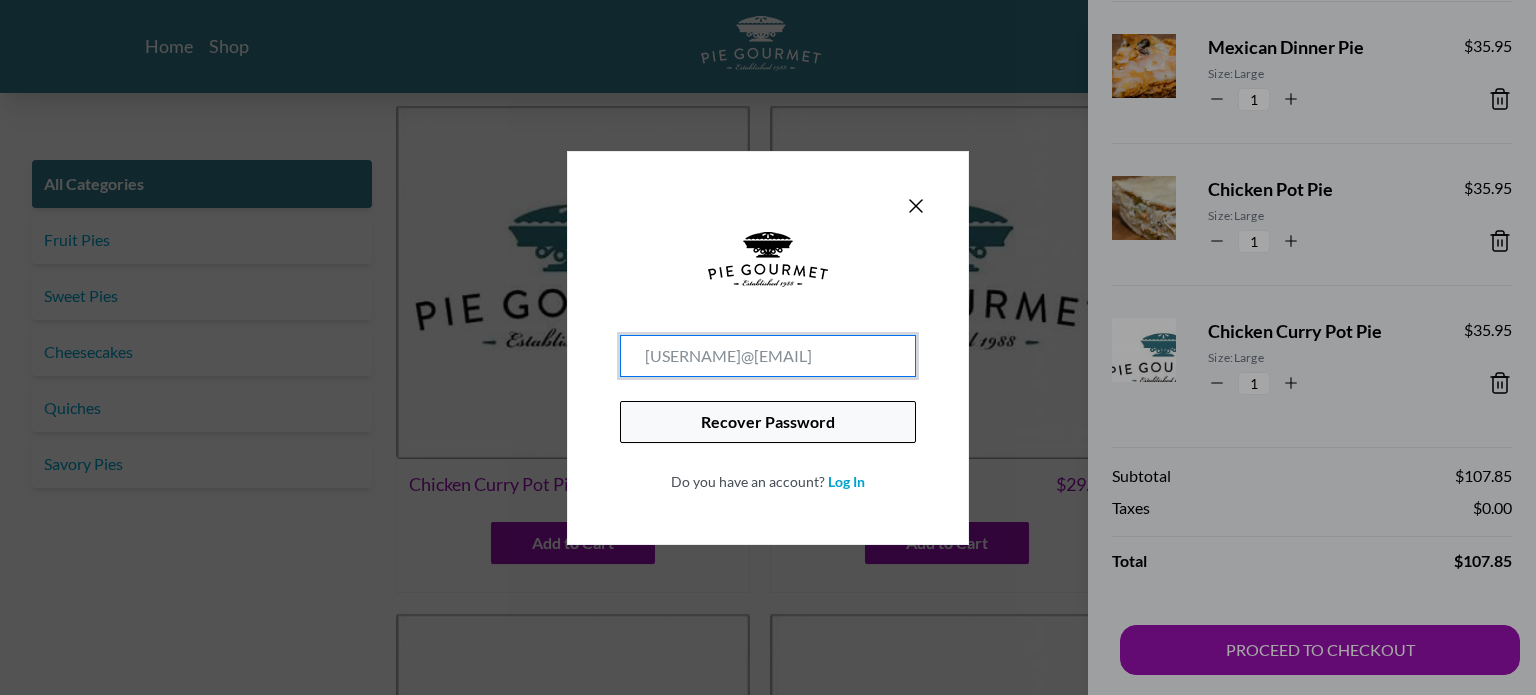 type on "[USERNAME]@[EMAIL]" 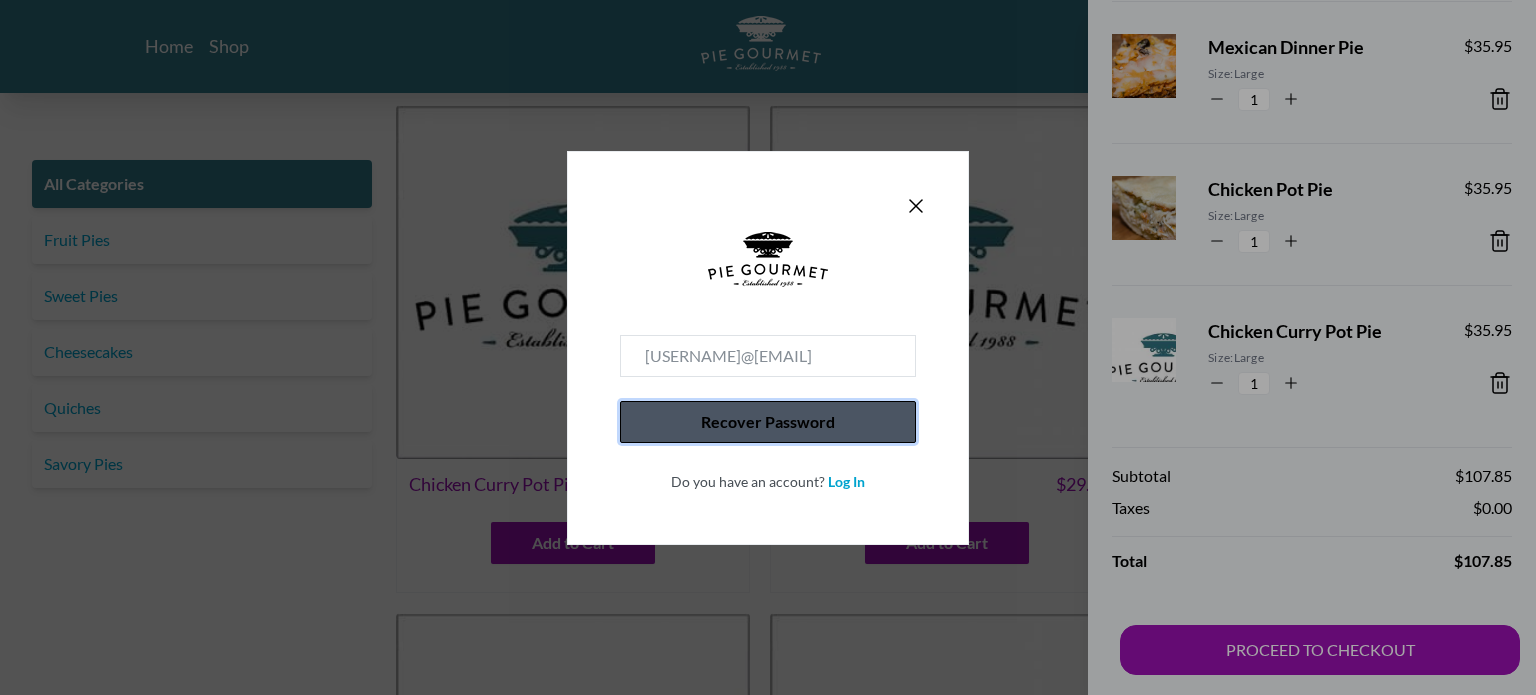 click on "Recover Password" at bounding box center (768, 422) 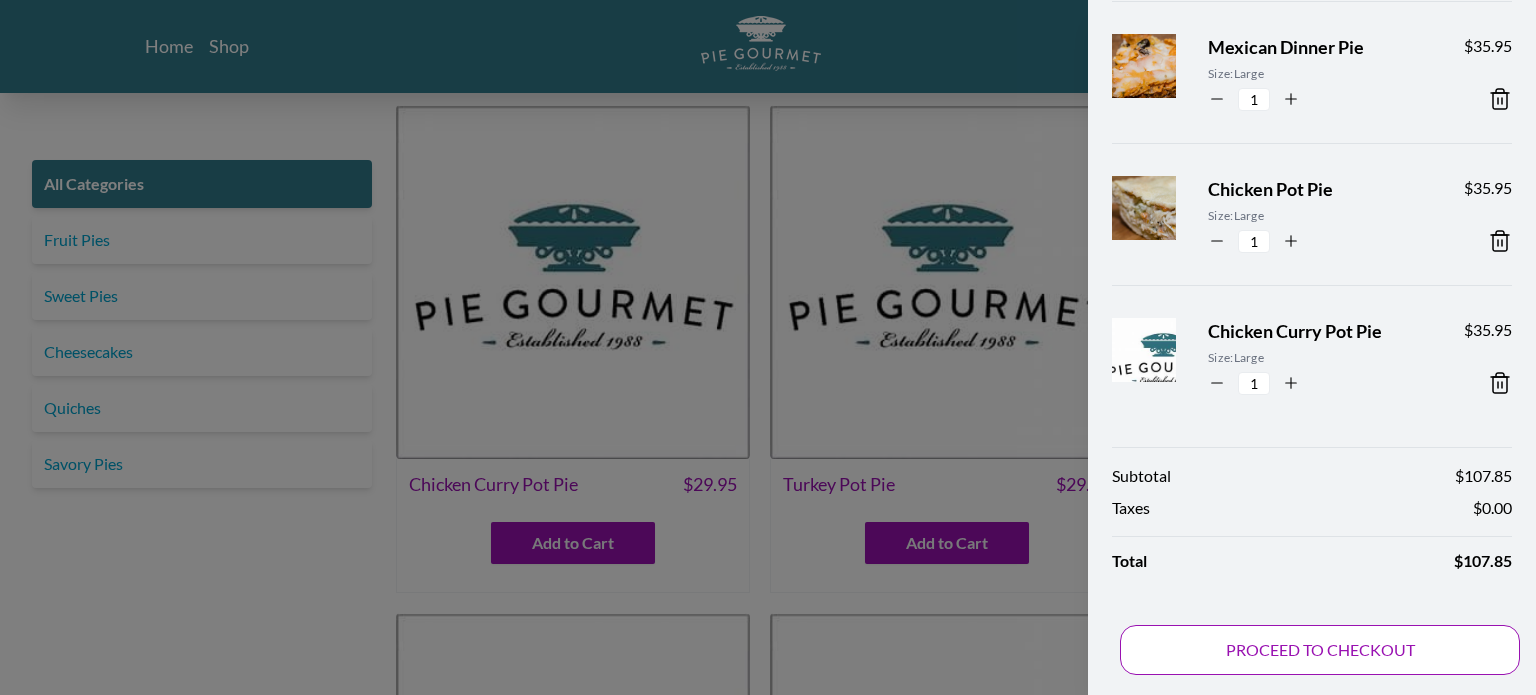 click on "PROCEED TO CHECKOUT" at bounding box center (1320, 650) 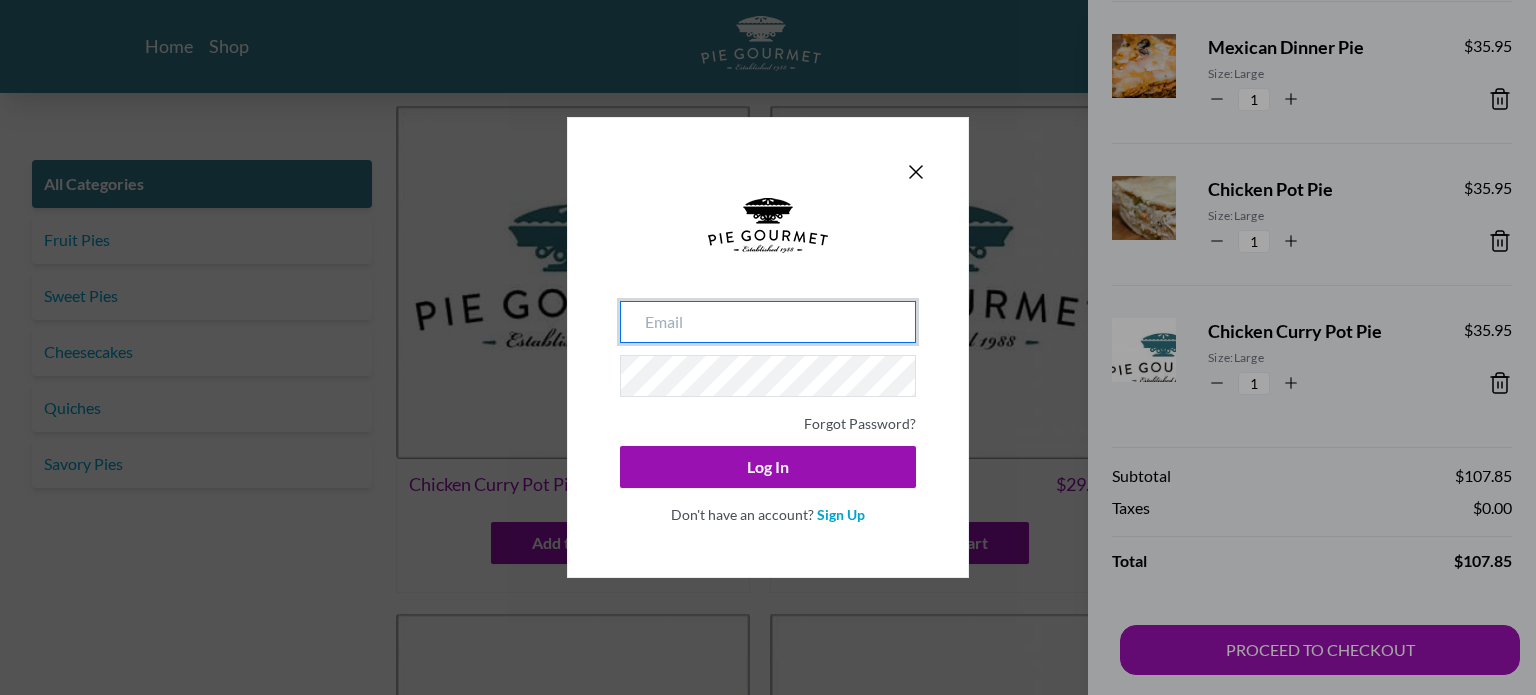 click at bounding box center [768, 322] 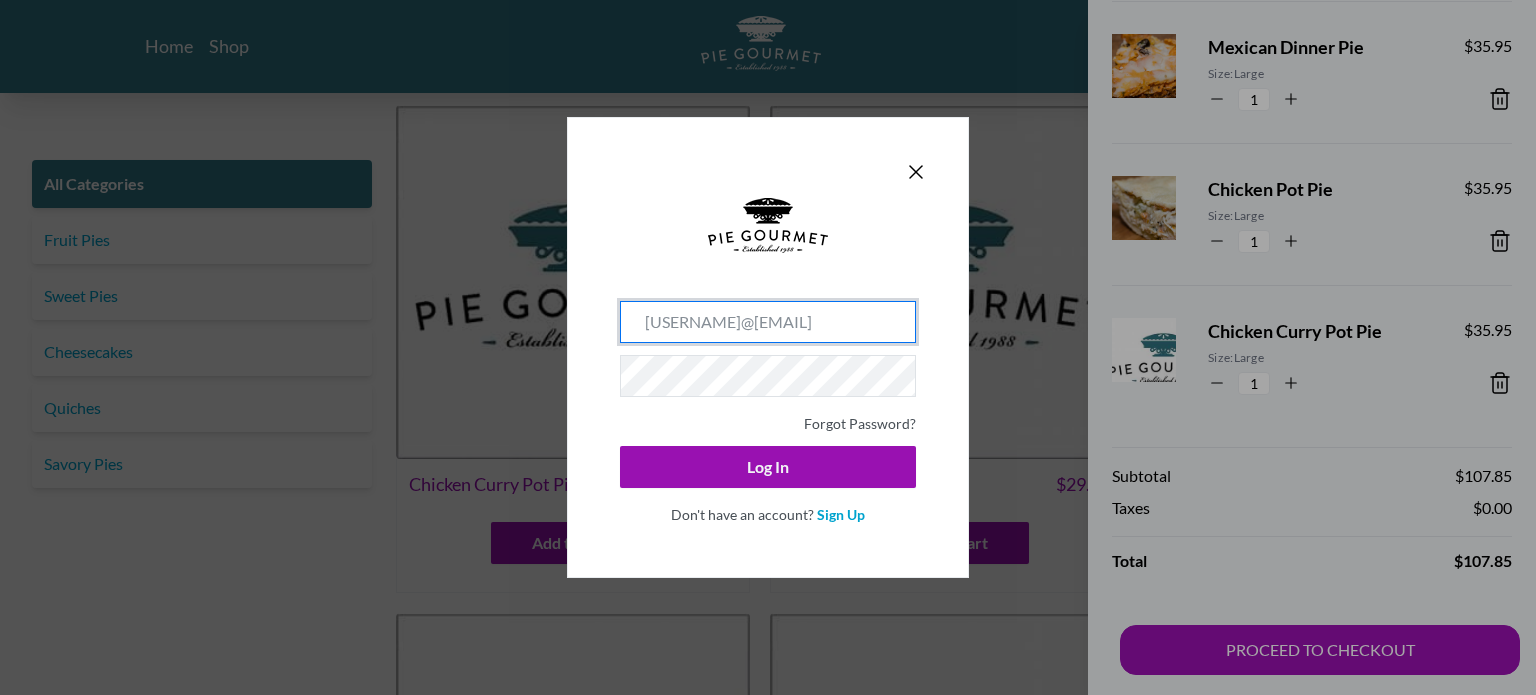 type on "[USERNAME]@[EMAIL]" 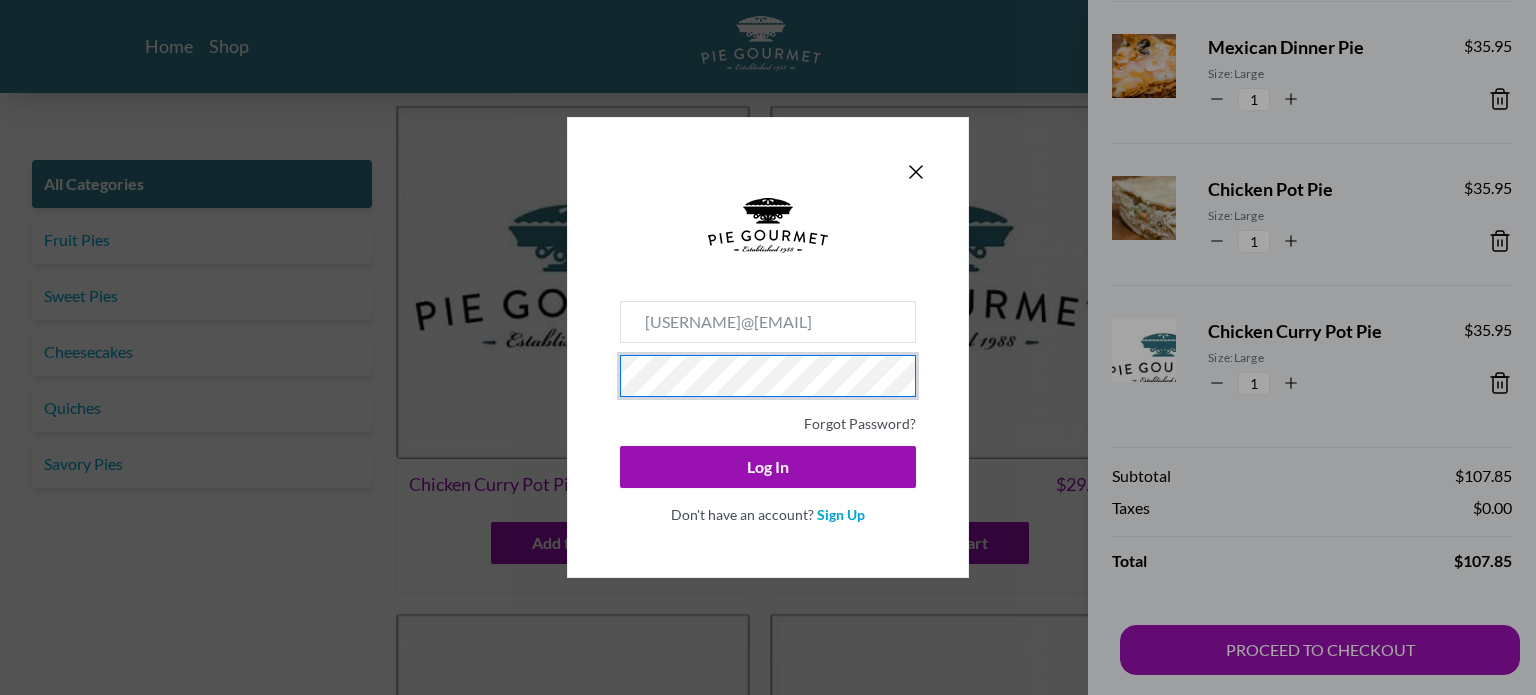 click on "Log In" 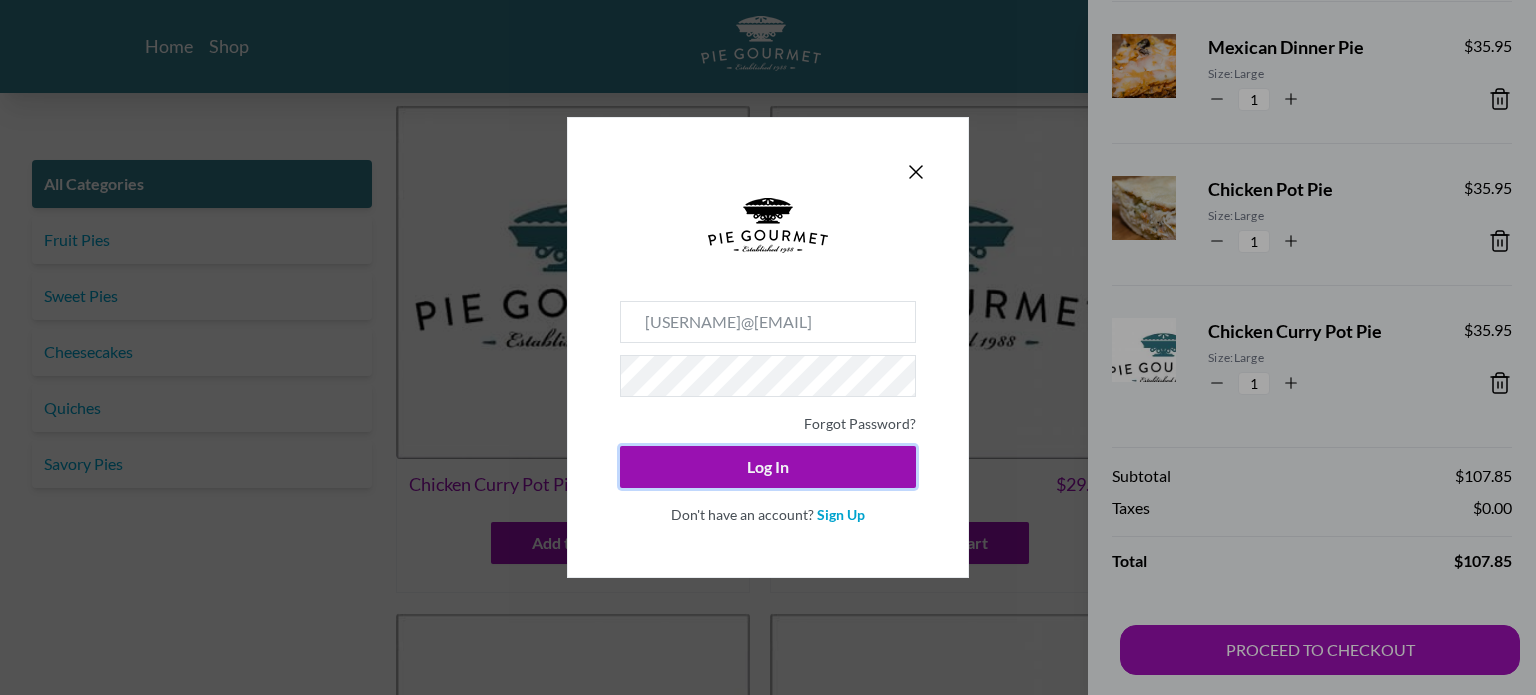 type 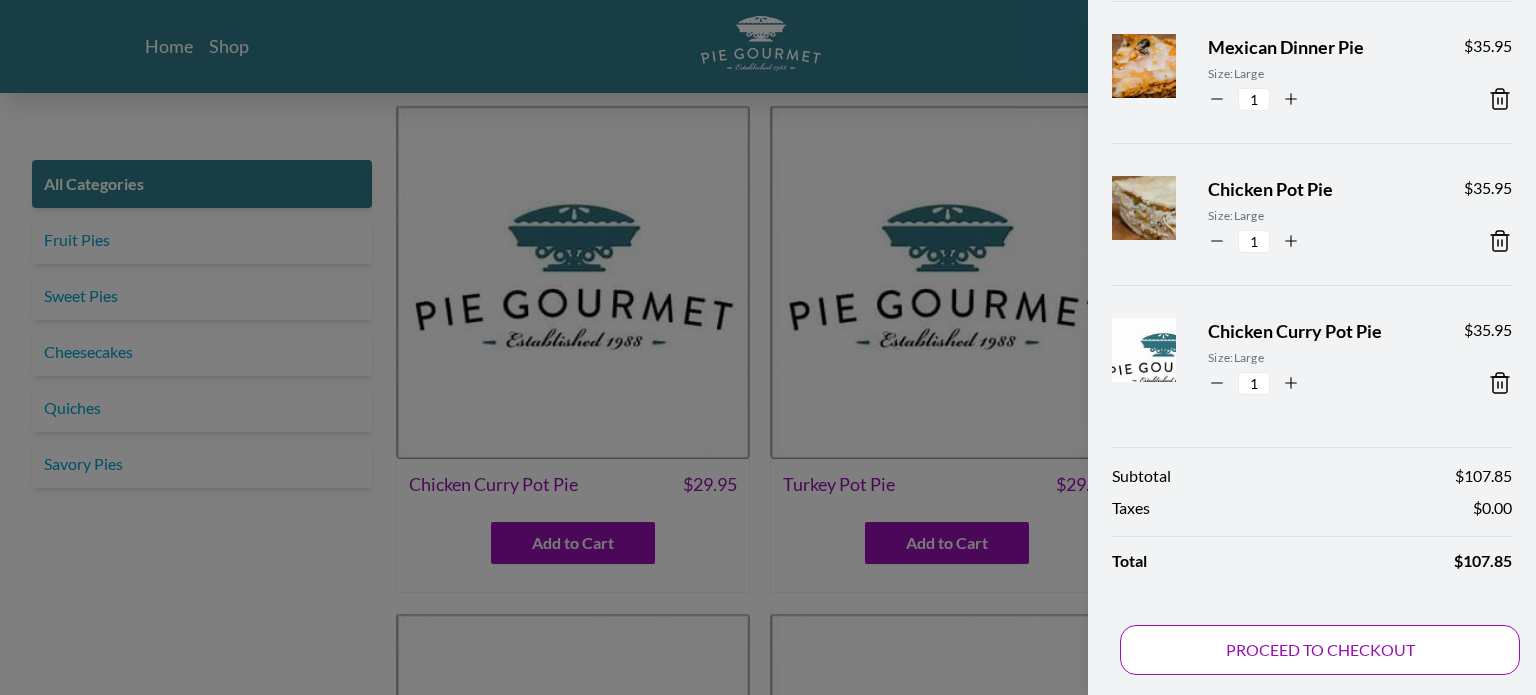 click on "PROCEED TO CHECKOUT" at bounding box center [1320, 650] 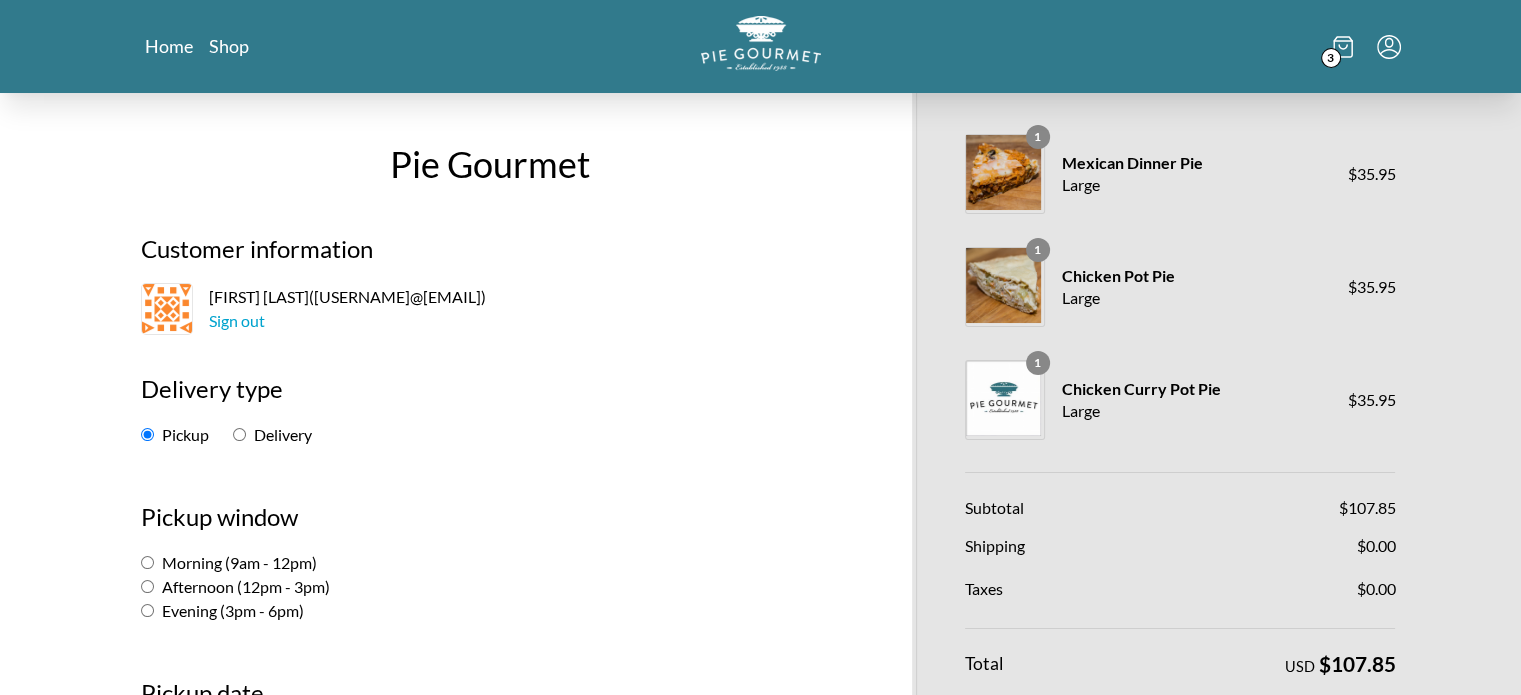 click on "Delivery" at bounding box center [239, 434] 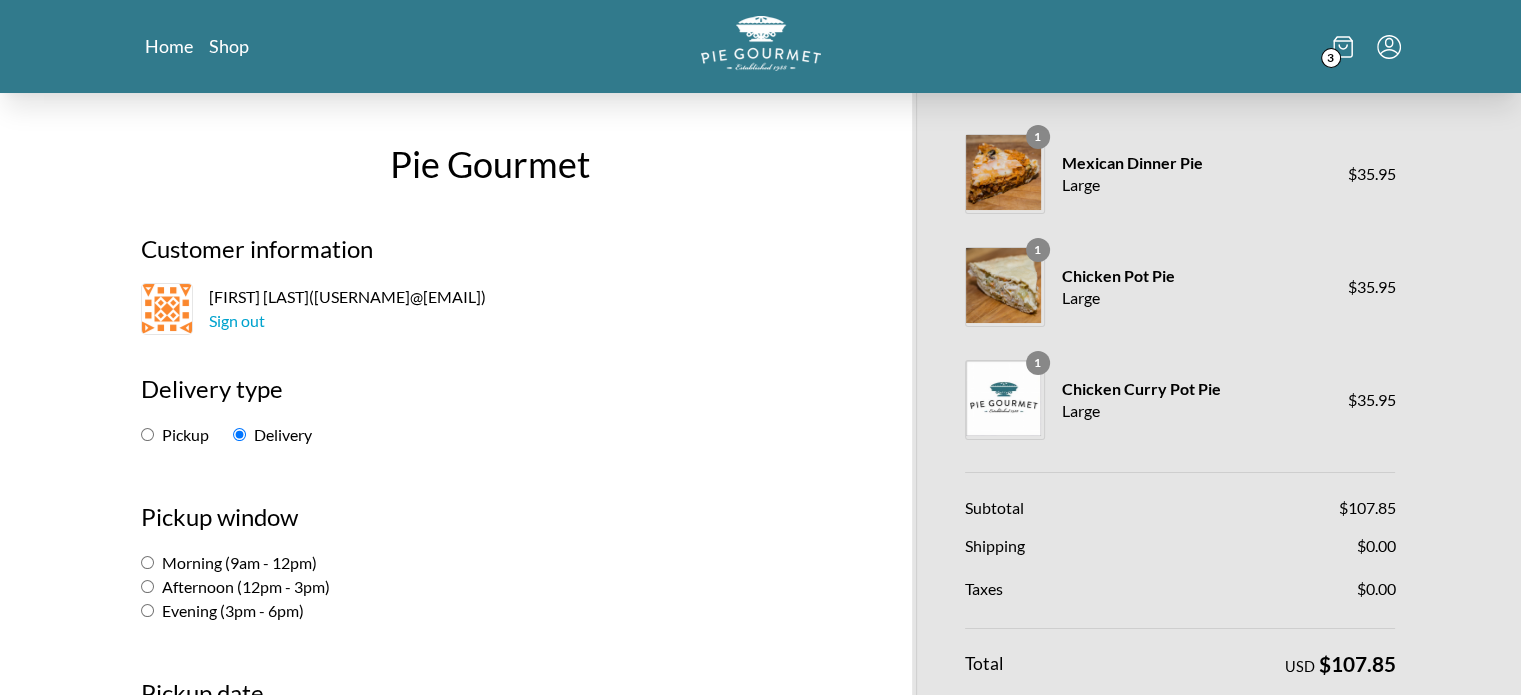 select on "-1" 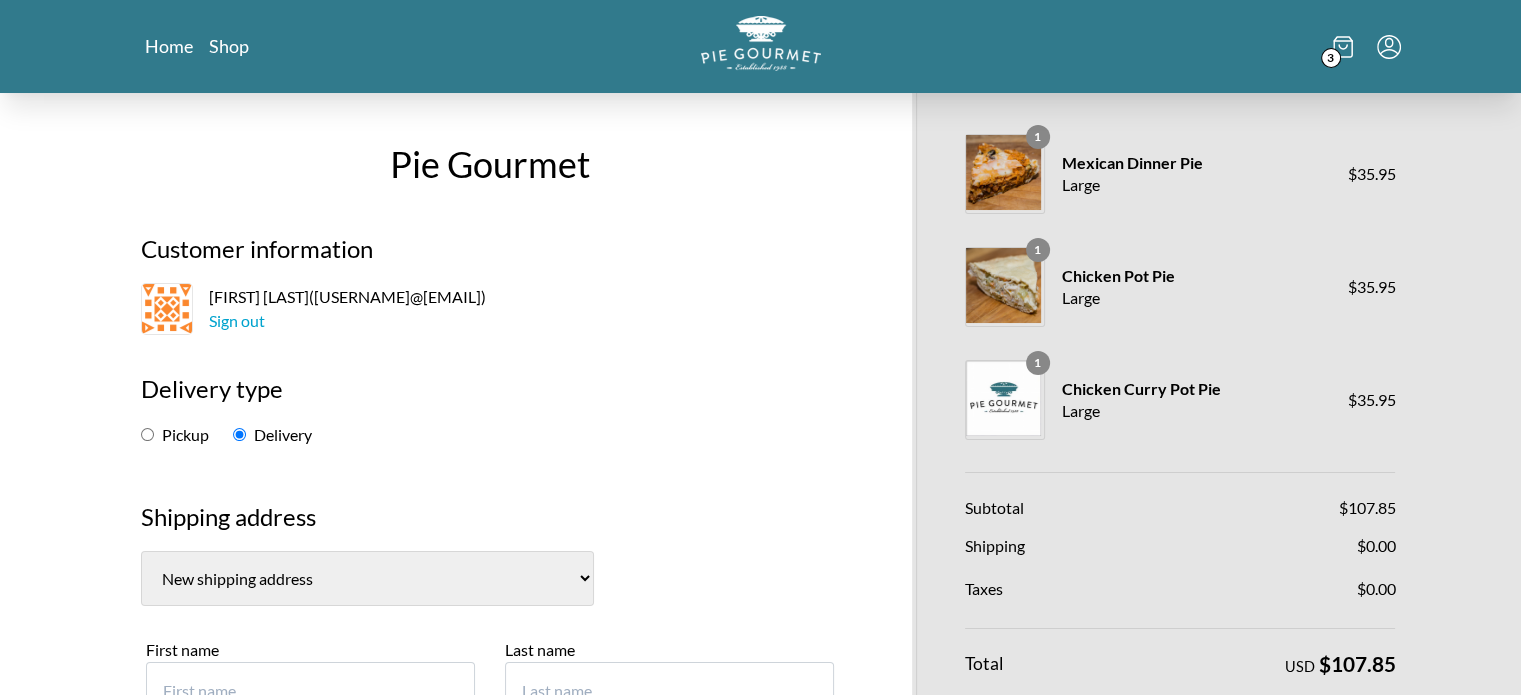 scroll, scrollTop: 400, scrollLeft: 0, axis: vertical 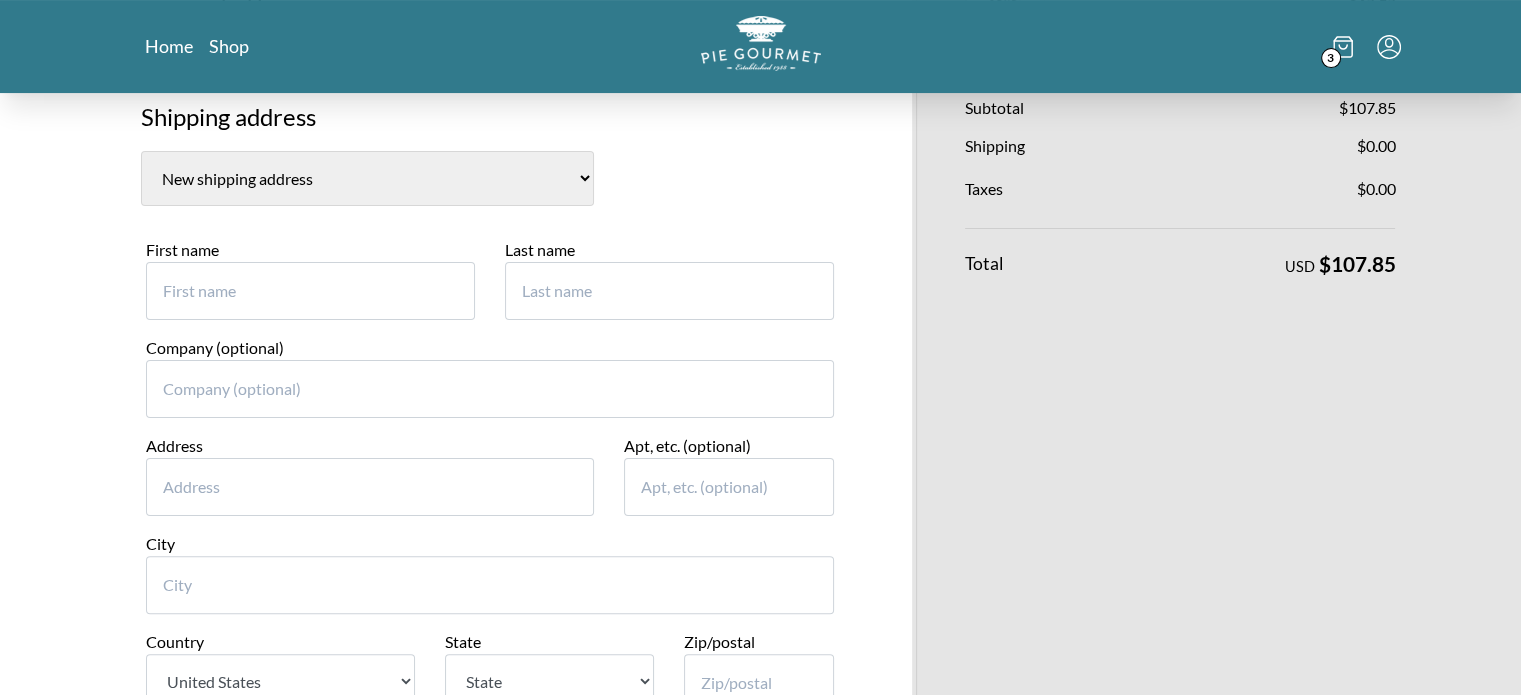 click on "First name" at bounding box center (310, 291) 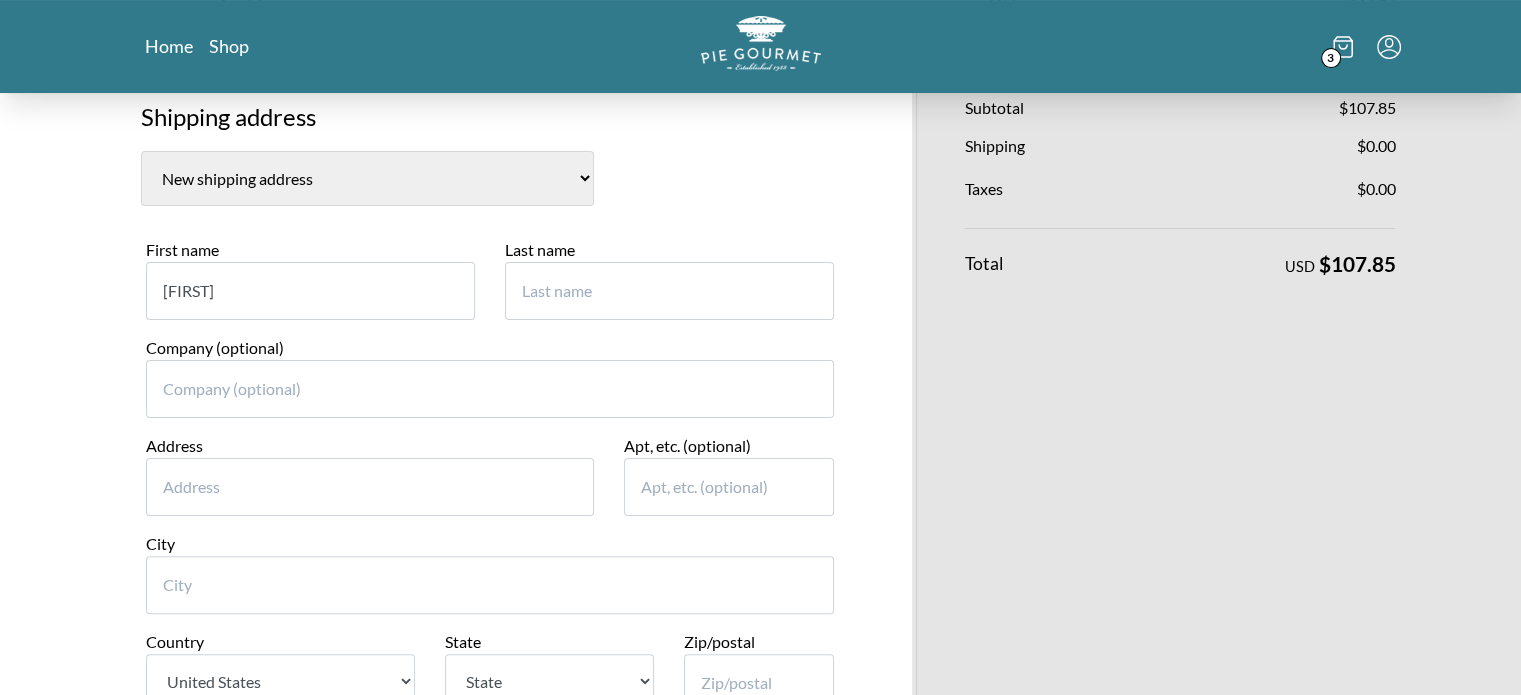 type on "[FIRST]" 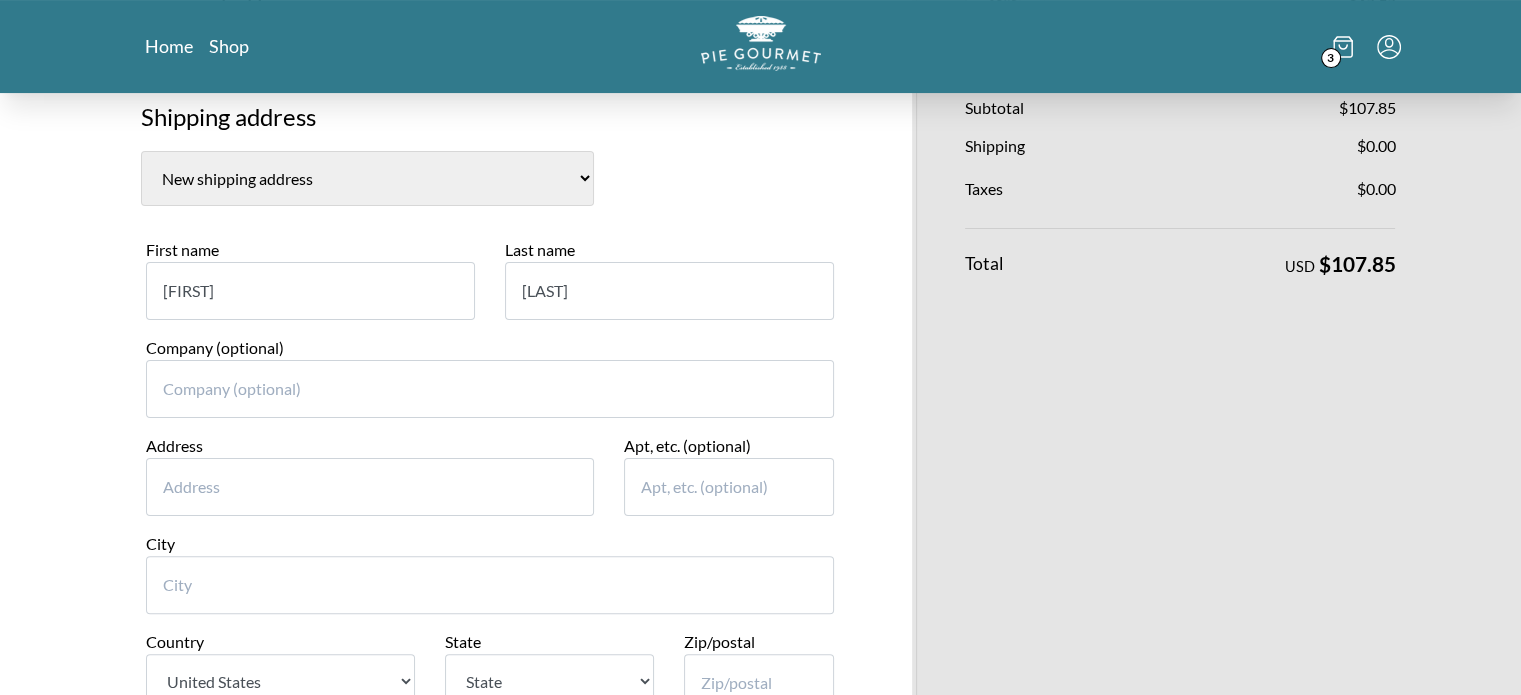 type on "[LAST]" 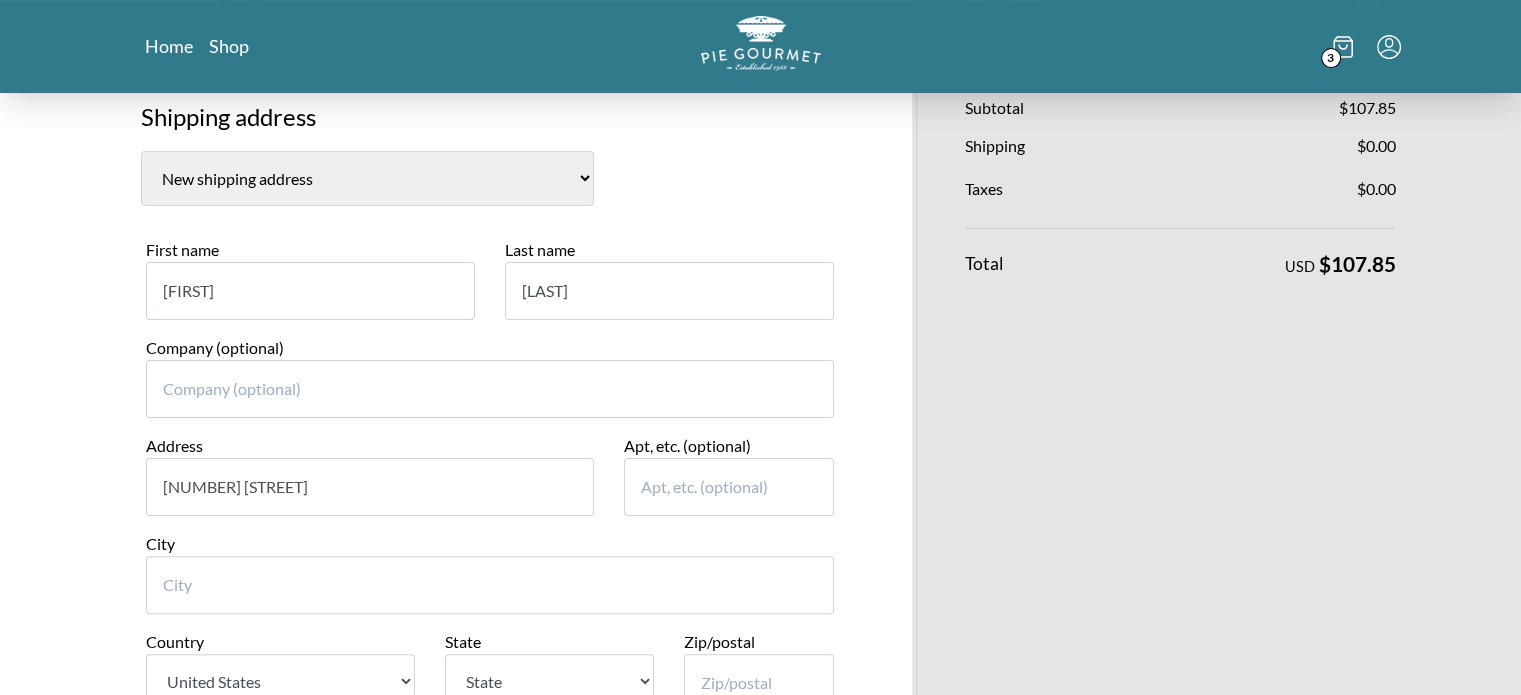 type on "[NUMBER] [STREET]" 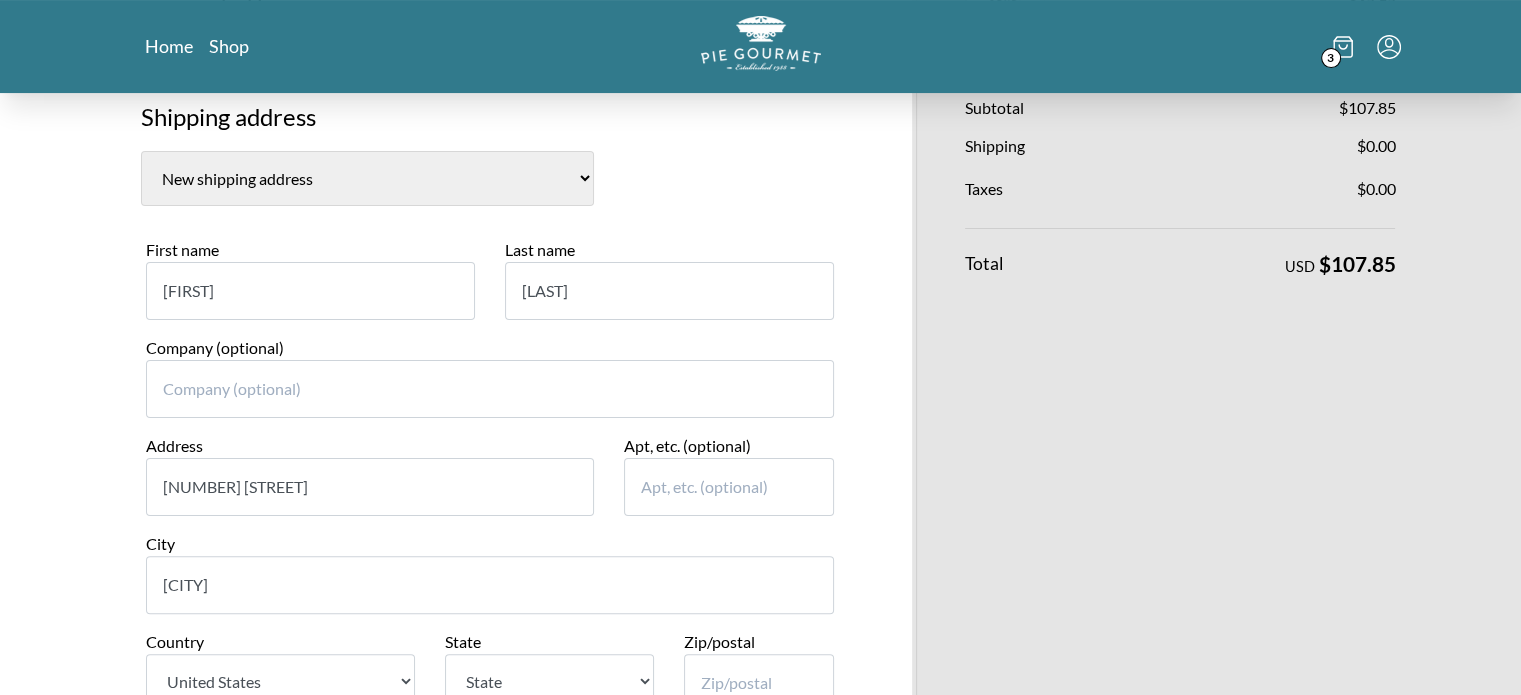 type on "[CITY]" 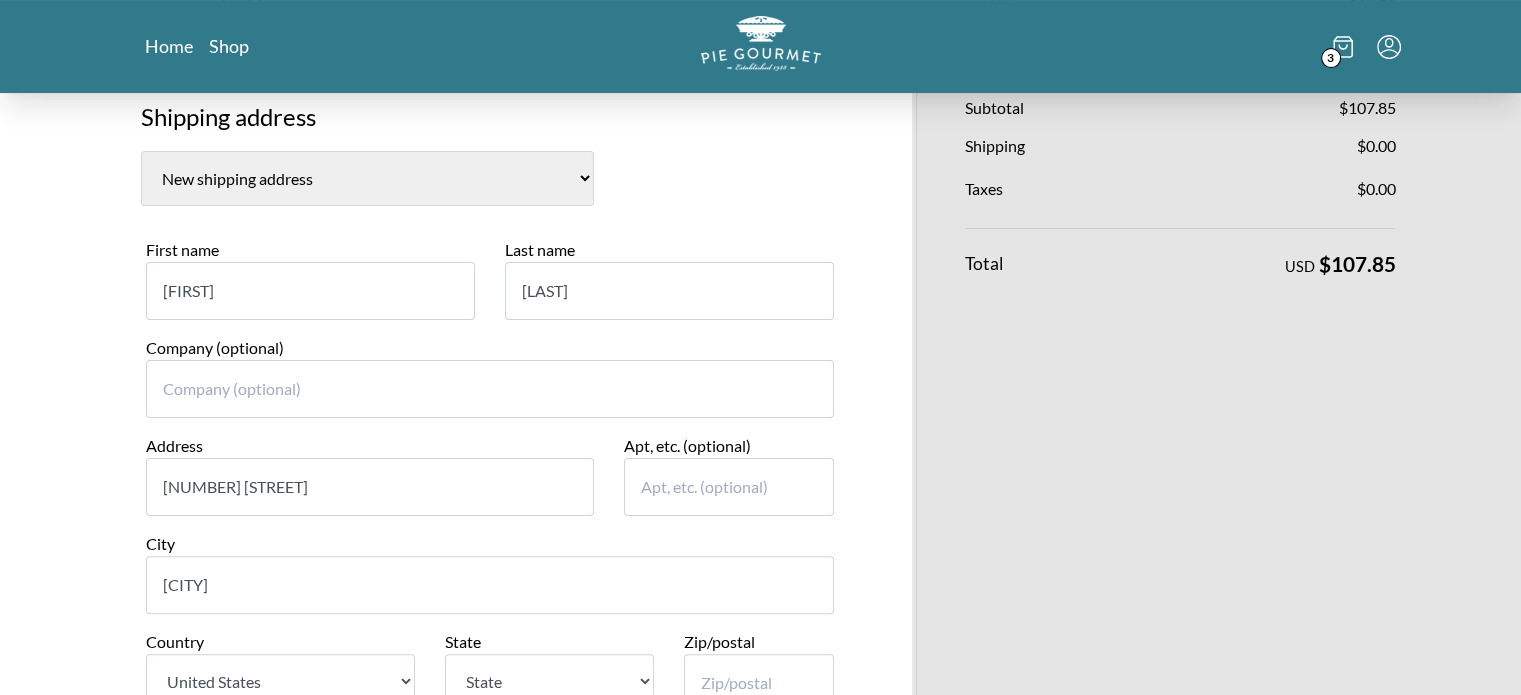 scroll, scrollTop: 410, scrollLeft: 0, axis: vertical 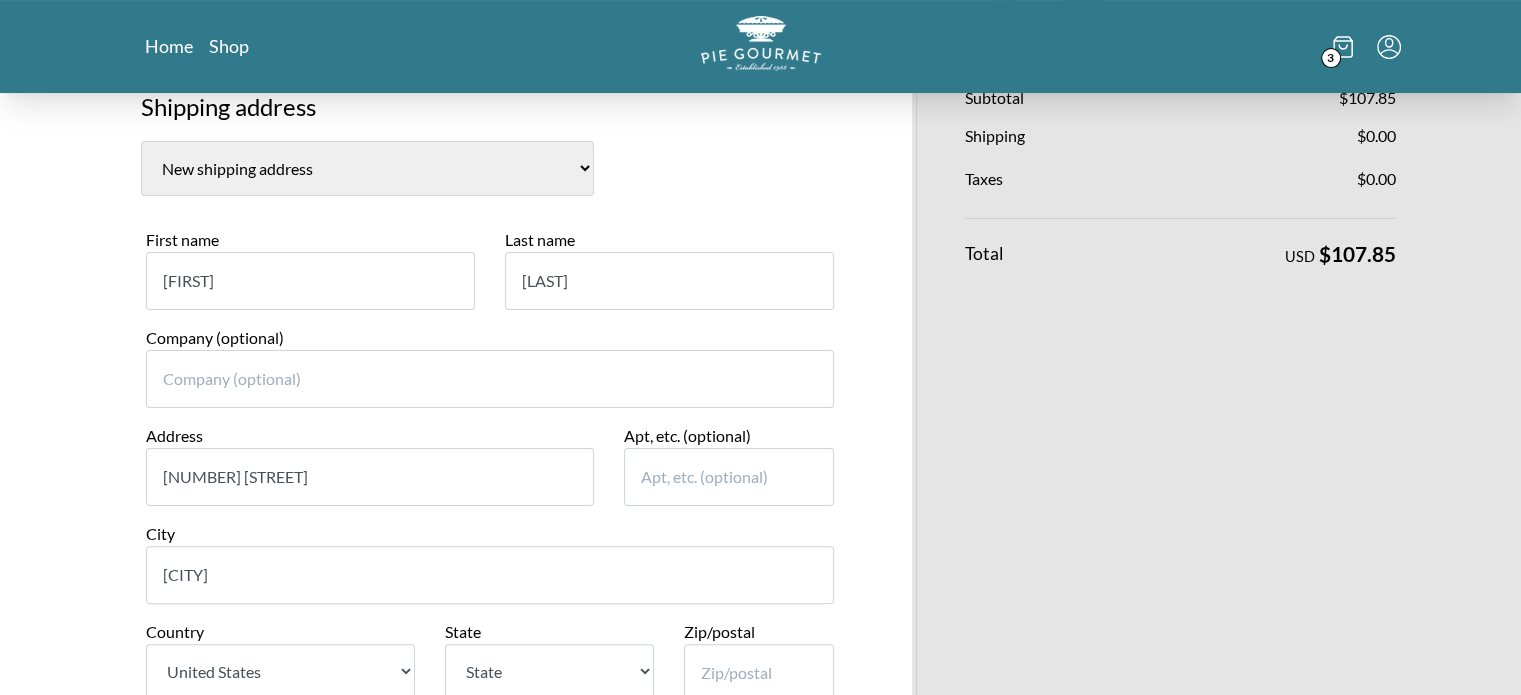 select on "VA" 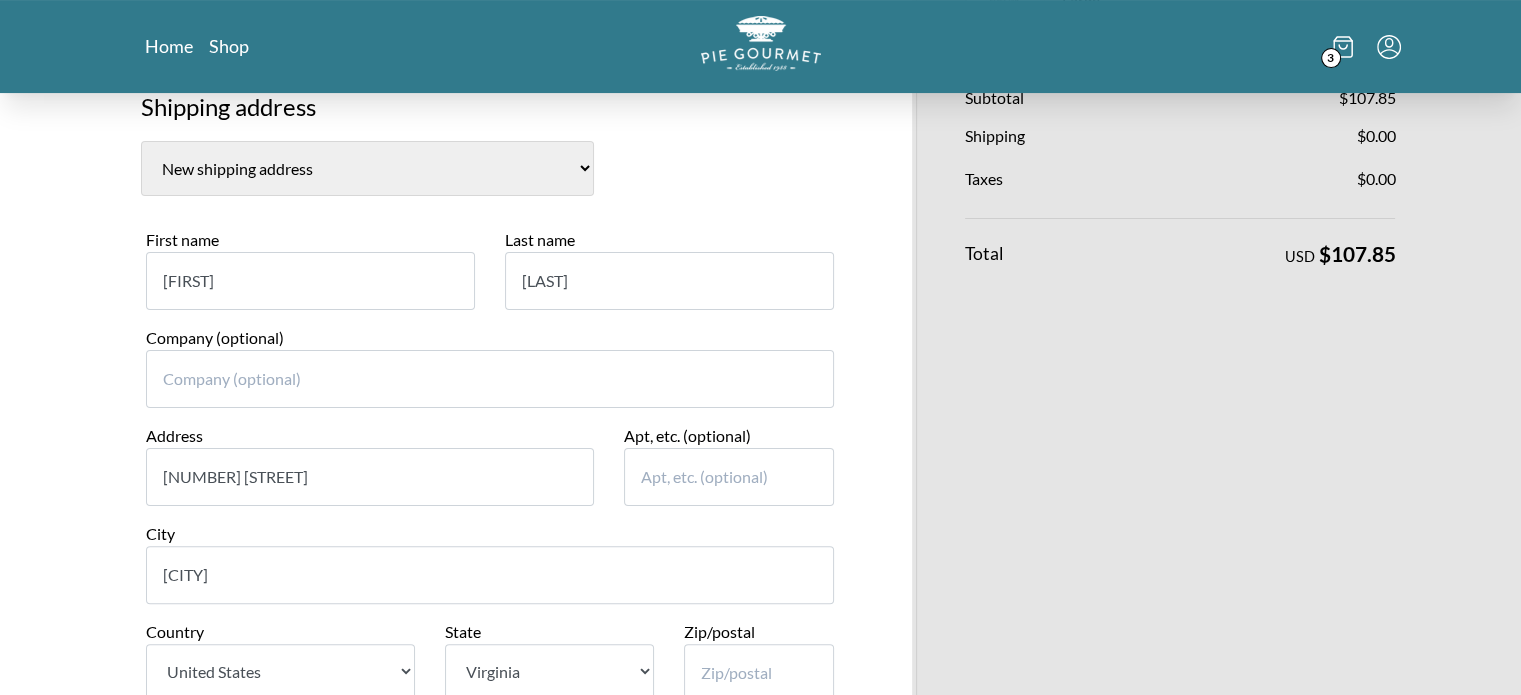 scroll, scrollTop: 413, scrollLeft: 0, axis: vertical 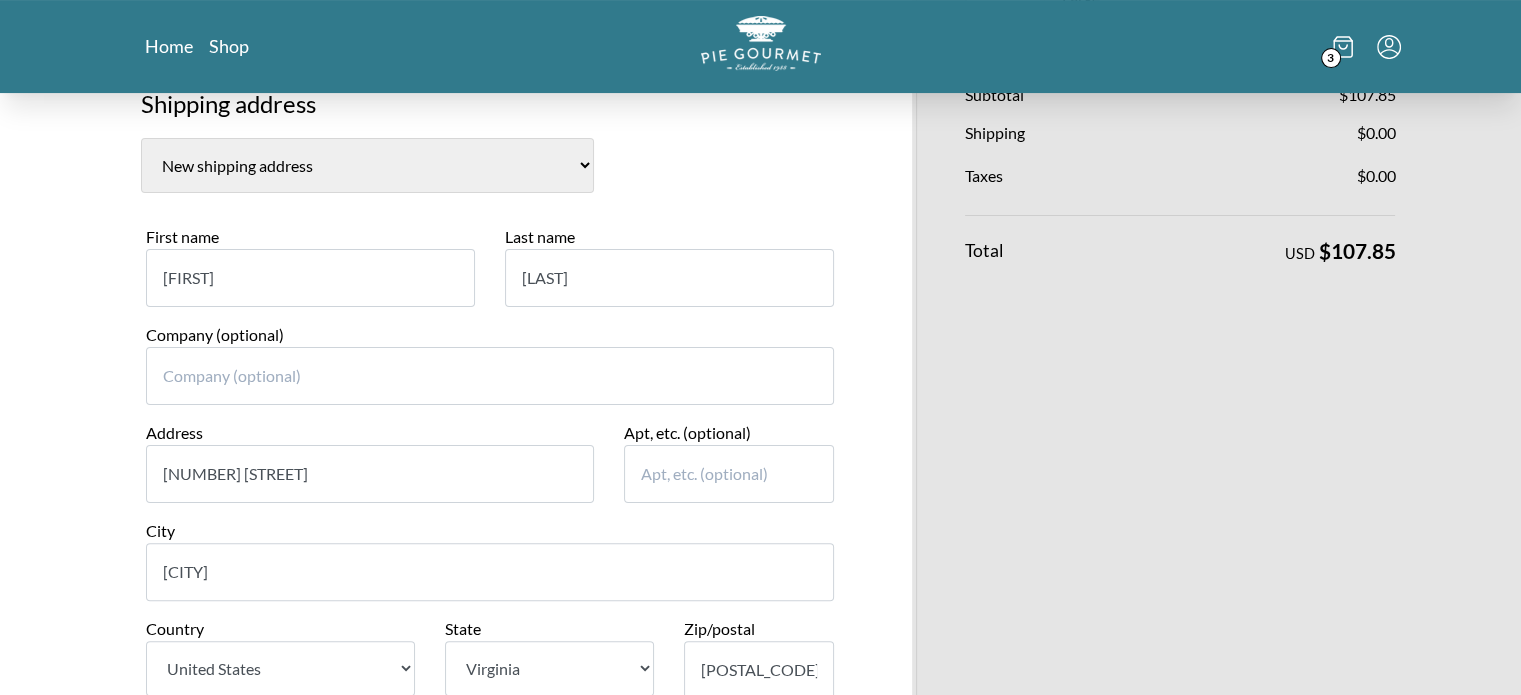 type on "[POSTAL_CODE]" 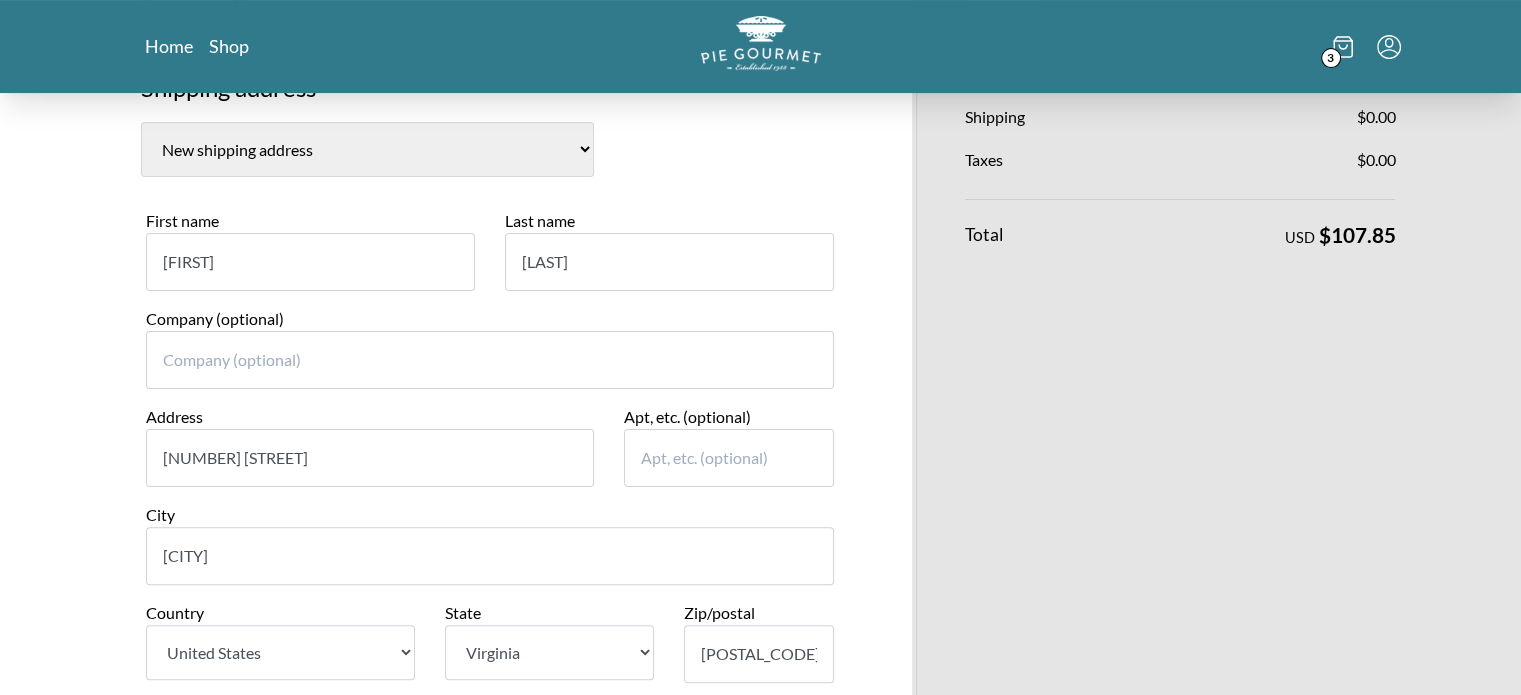 scroll, scrollTop: 829, scrollLeft: 0, axis: vertical 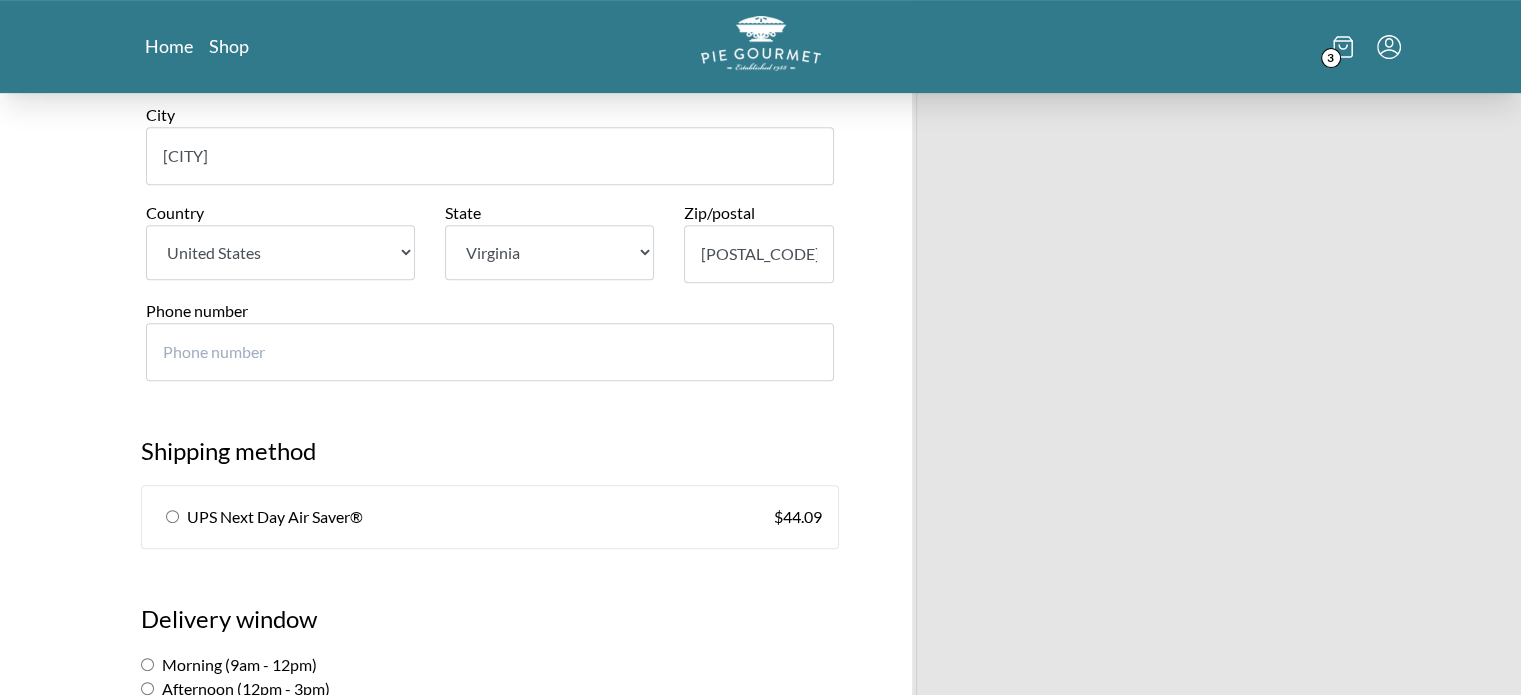 type on "[PHONE]" 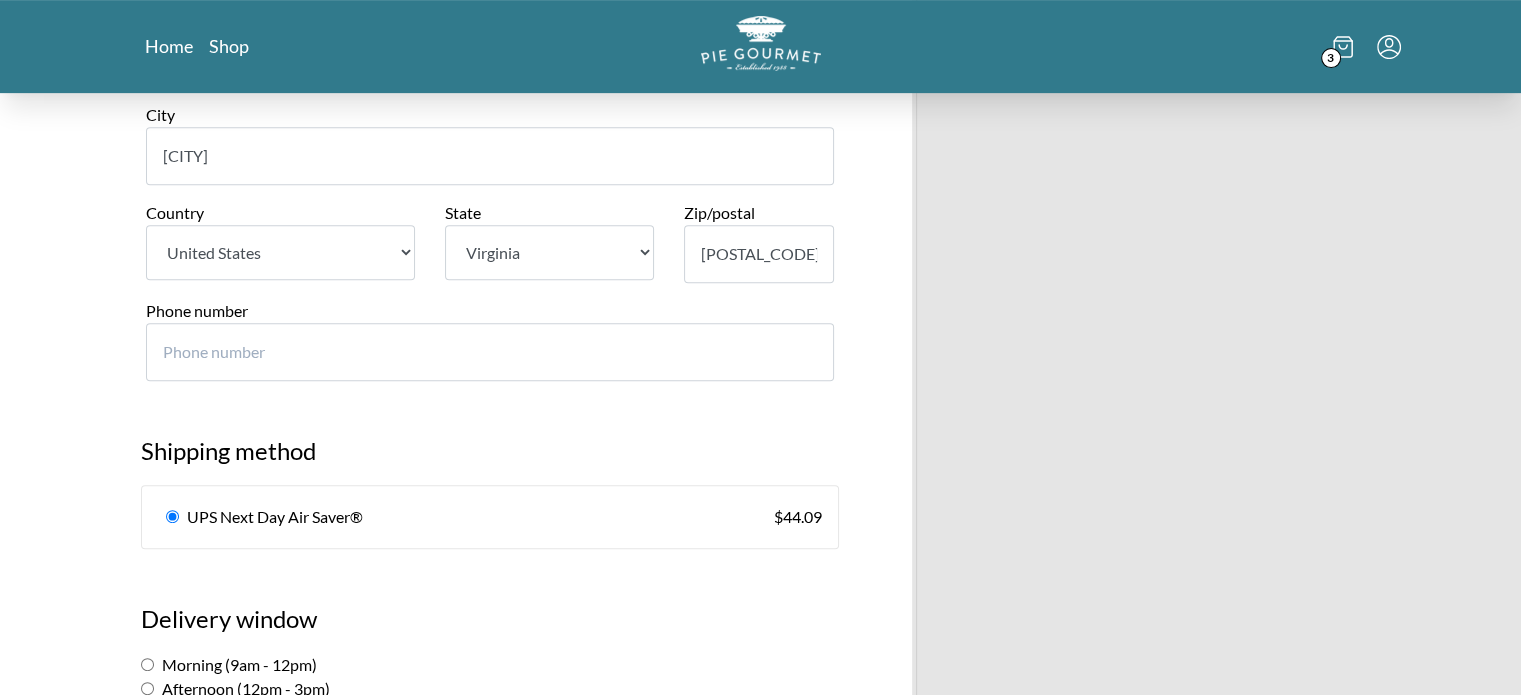radio on "true" 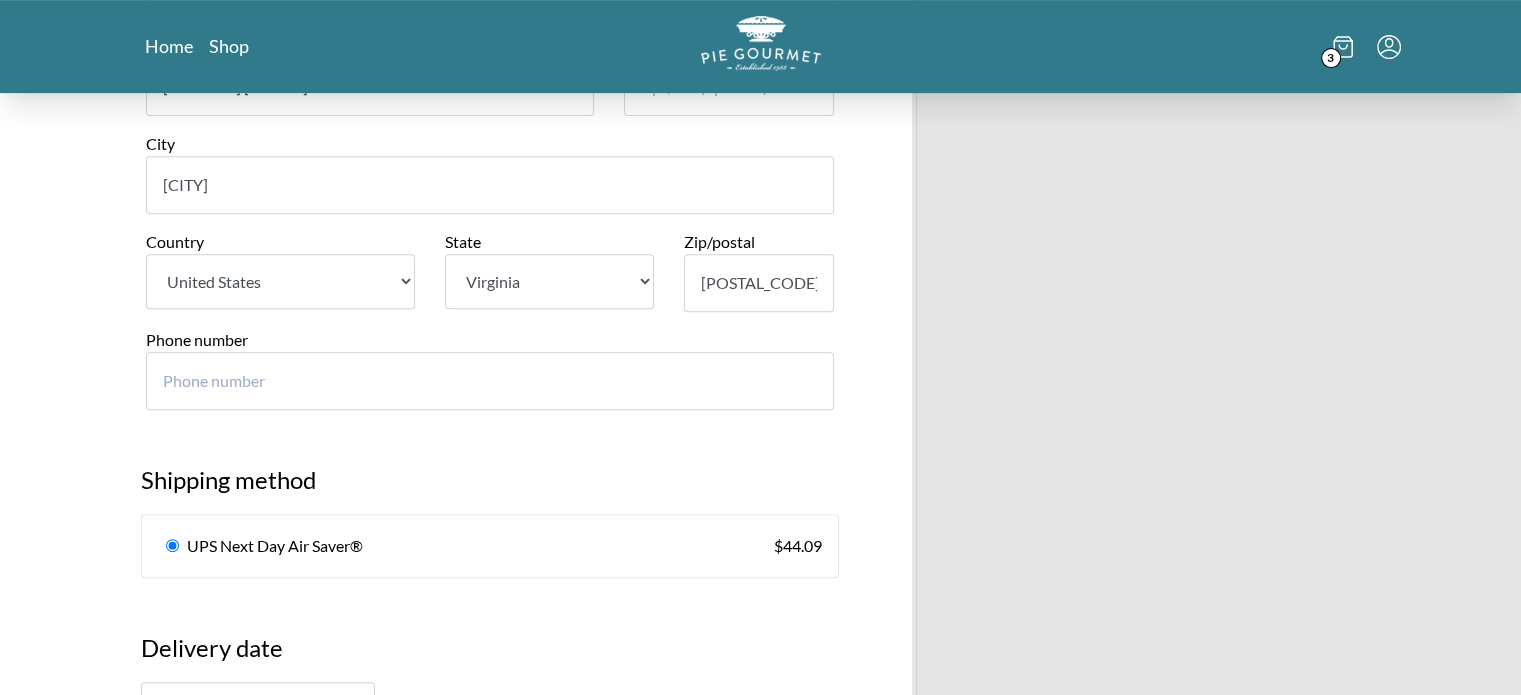 scroll, scrollTop: 1200, scrollLeft: 0, axis: vertical 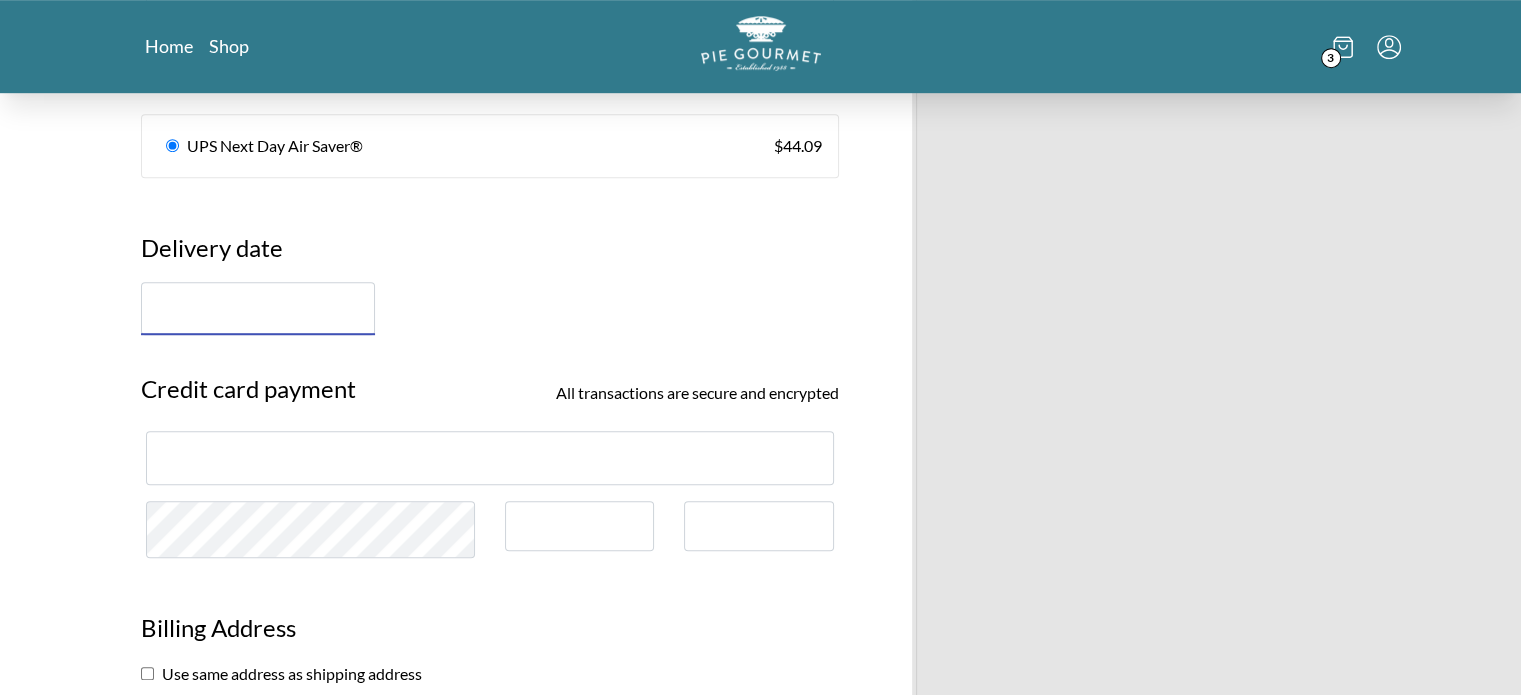click at bounding box center (258, 308) 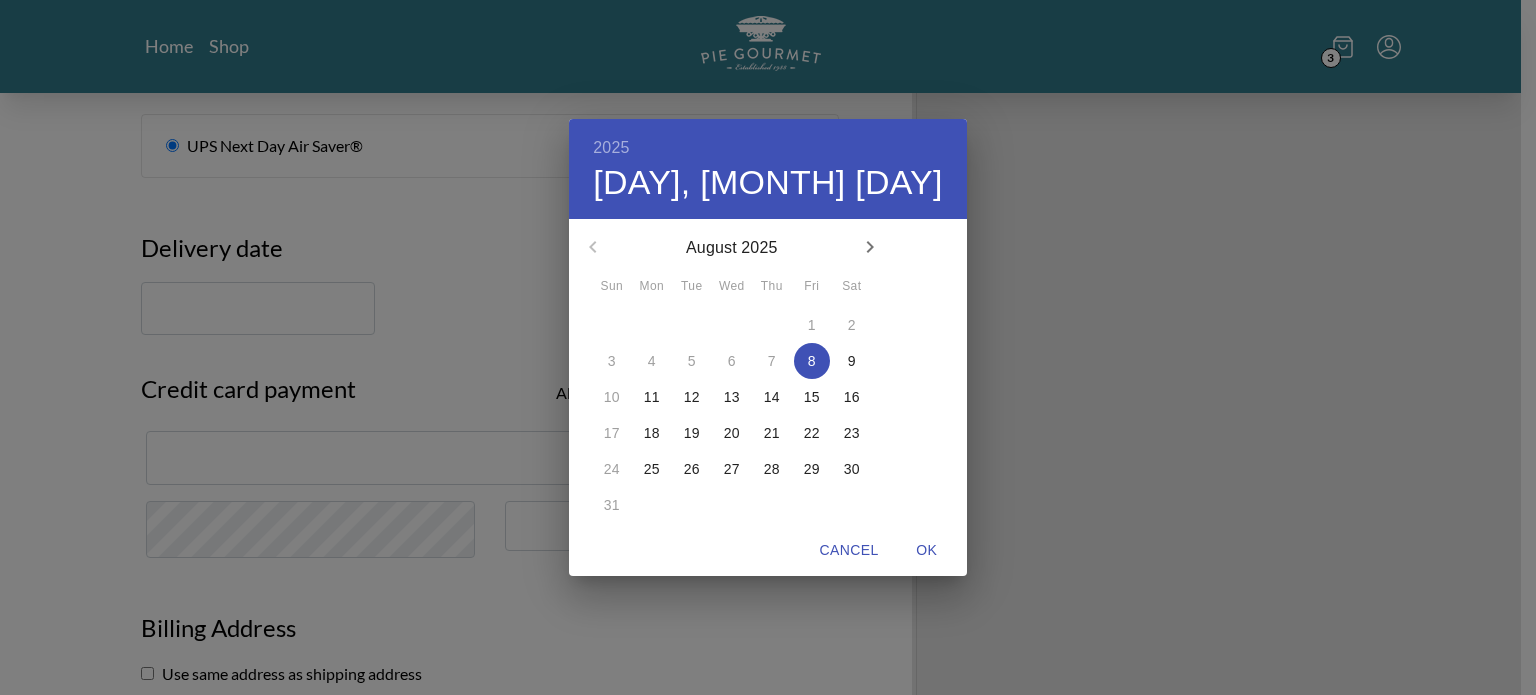 click on "8" at bounding box center (812, 361) 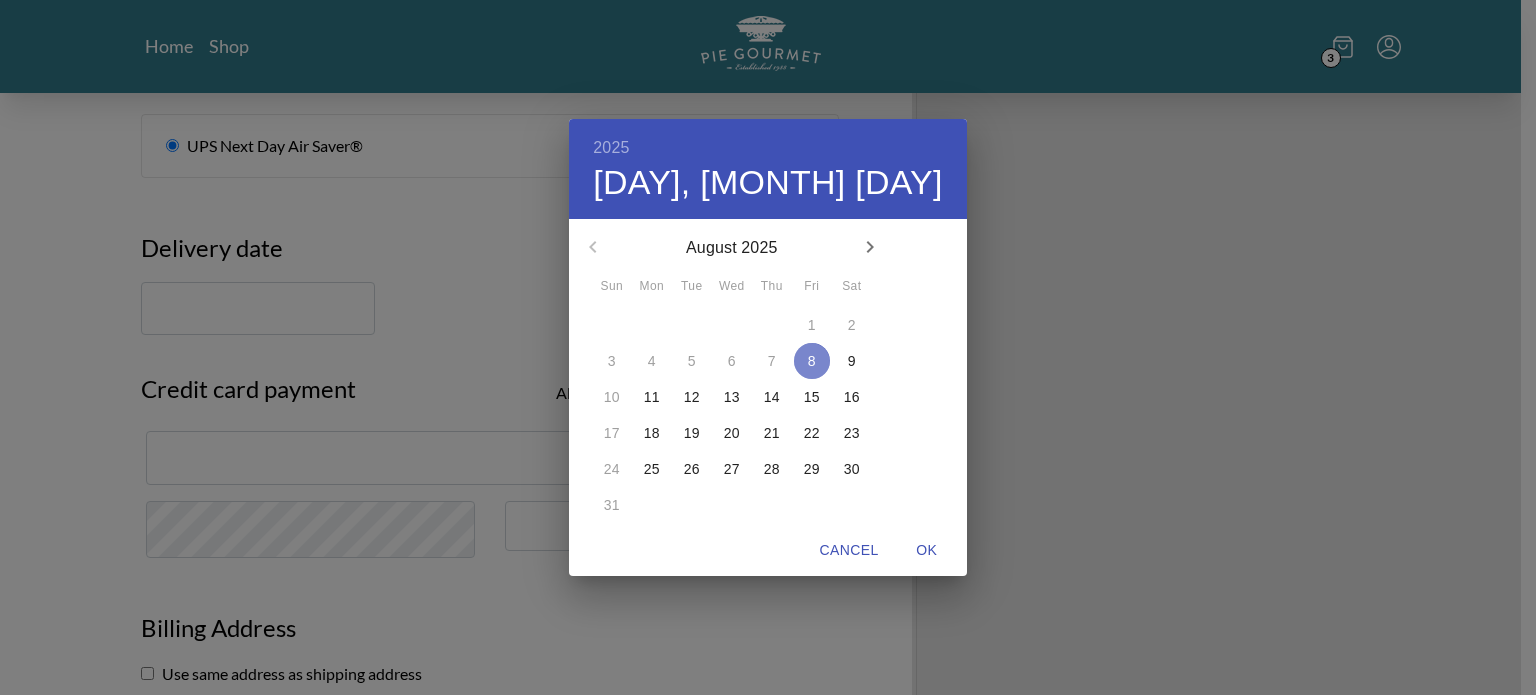 click on "8" at bounding box center [812, 361] 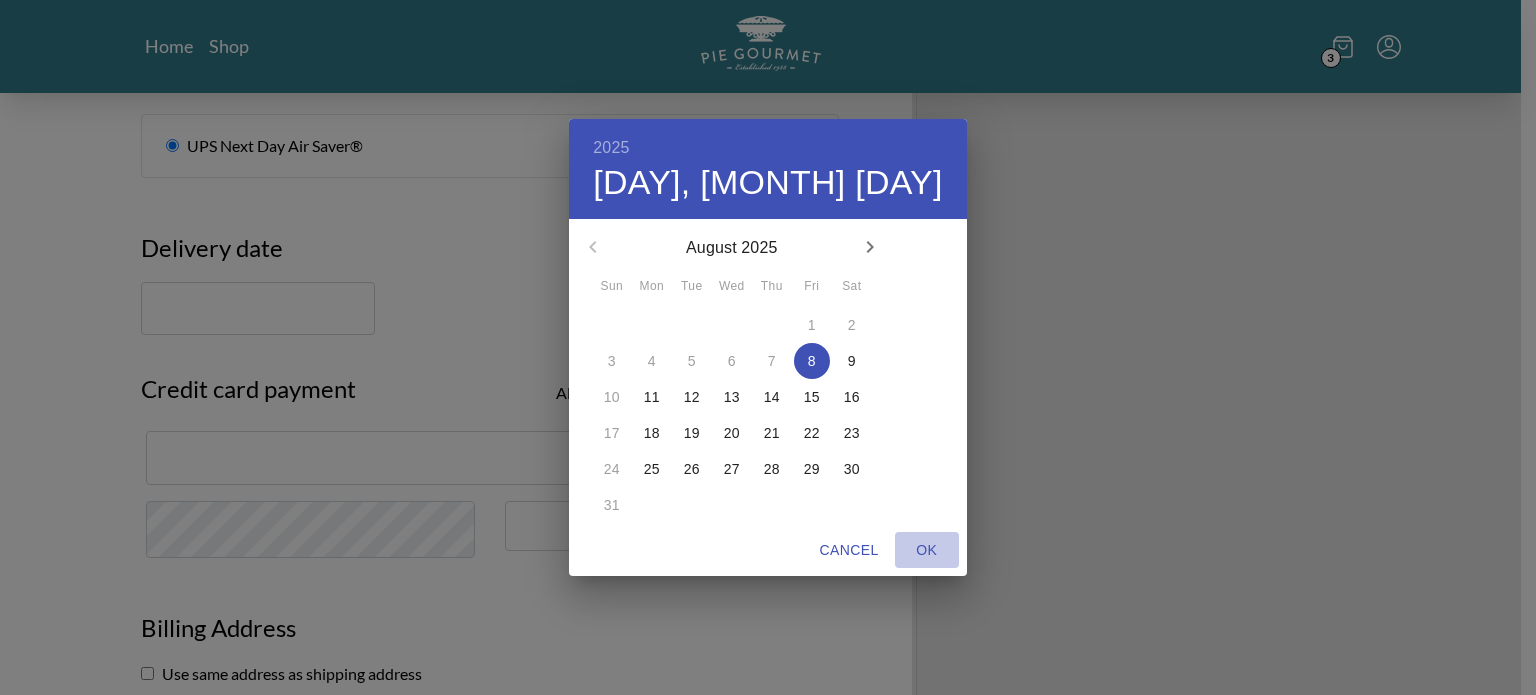 click on "OK" at bounding box center (927, 550) 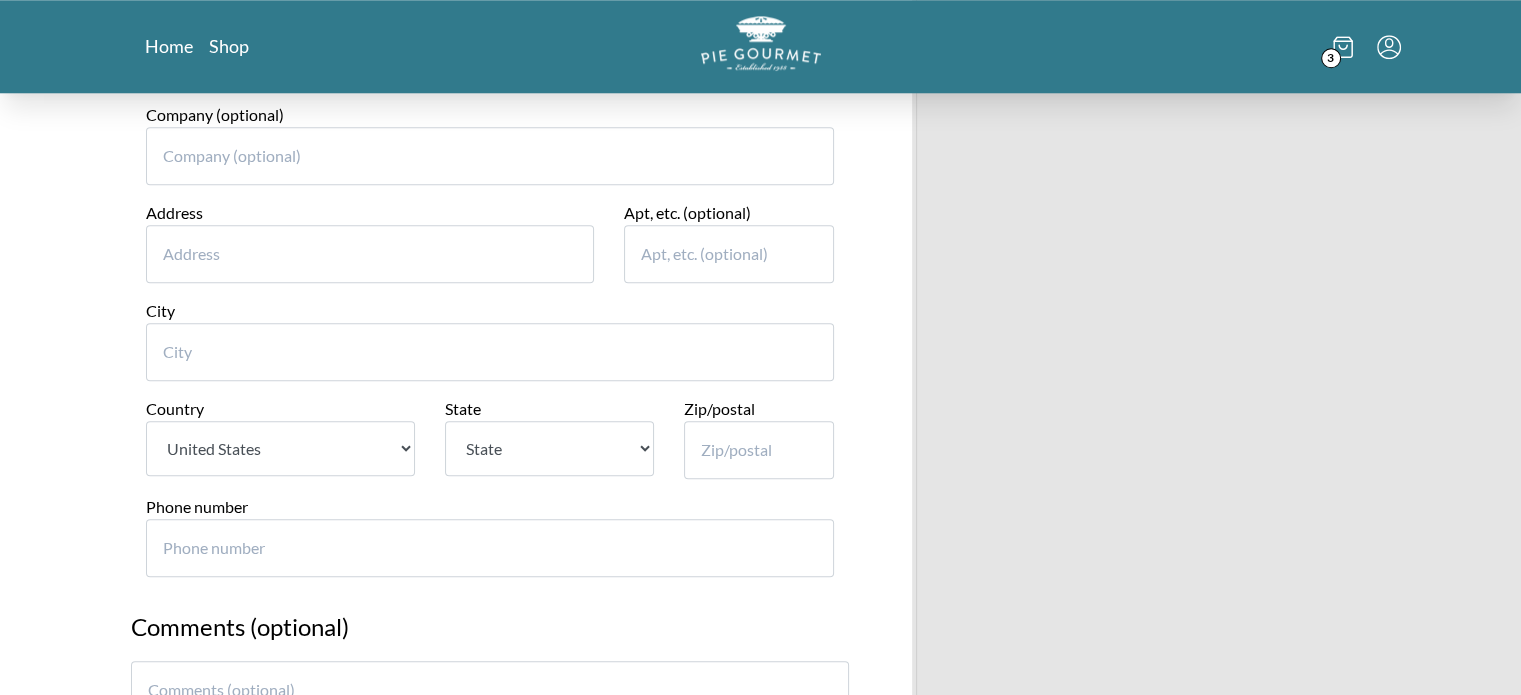 scroll, scrollTop: 1600, scrollLeft: 0, axis: vertical 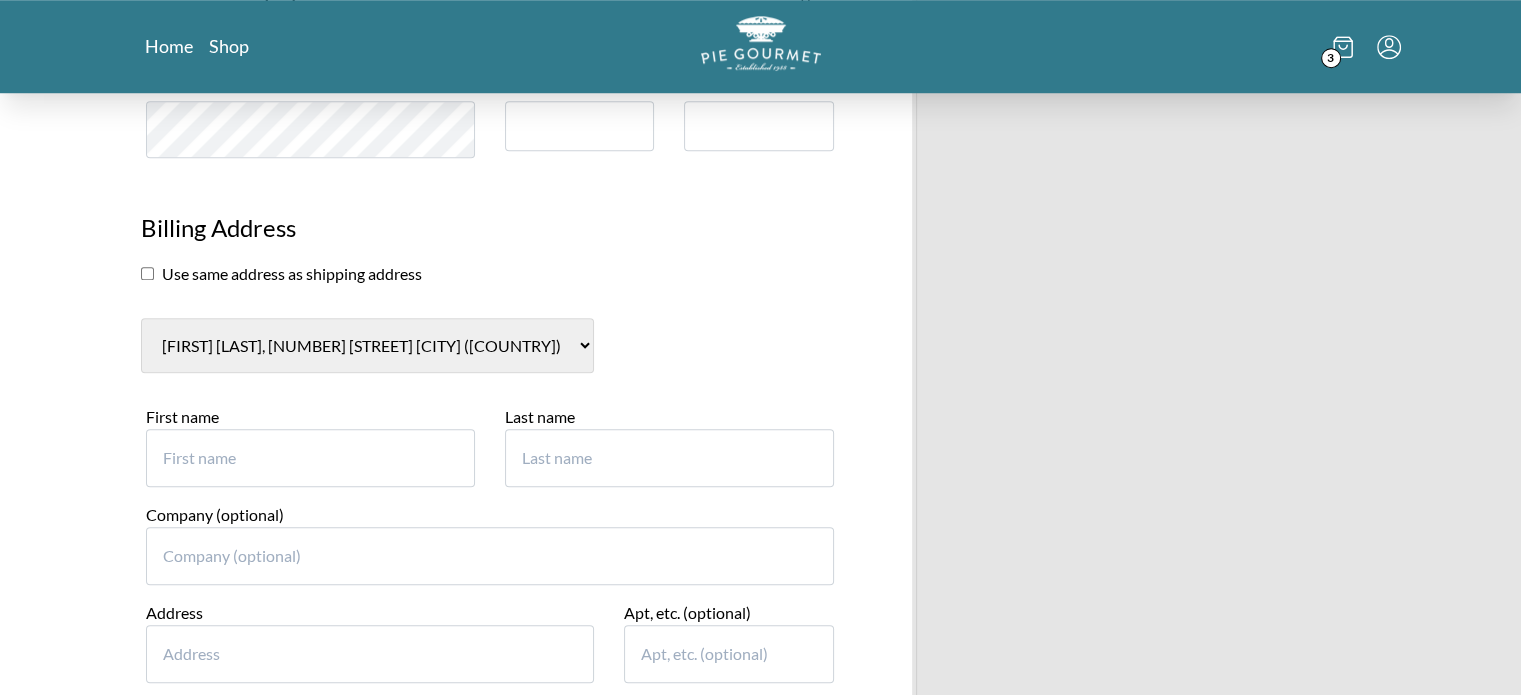 click on "[FIRST] [LAST], [NUMBER] [STREET] [CITY] ([COUNTRY]) [GENERAL_TERM]" at bounding box center (367, 345) 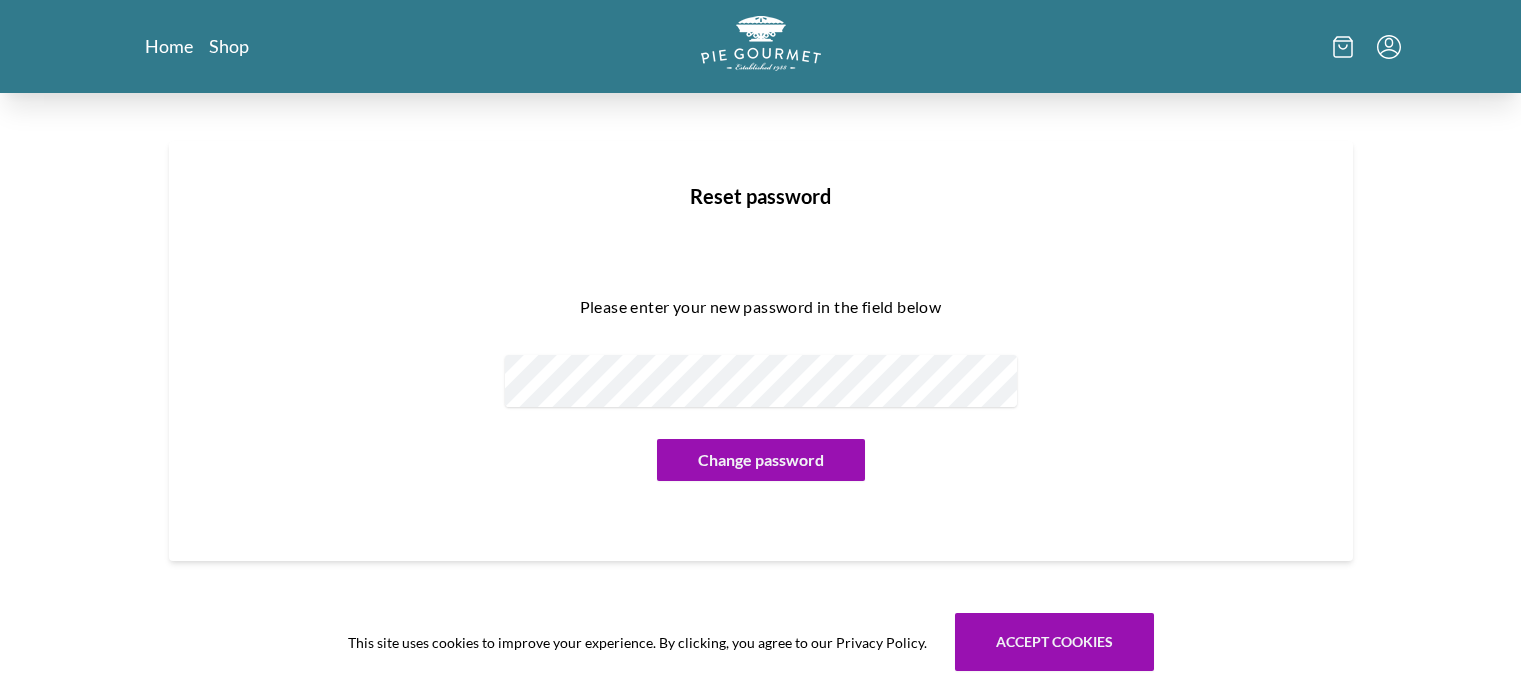 scroll, scrollTop: 0, scrollLeft: 0, axis: both 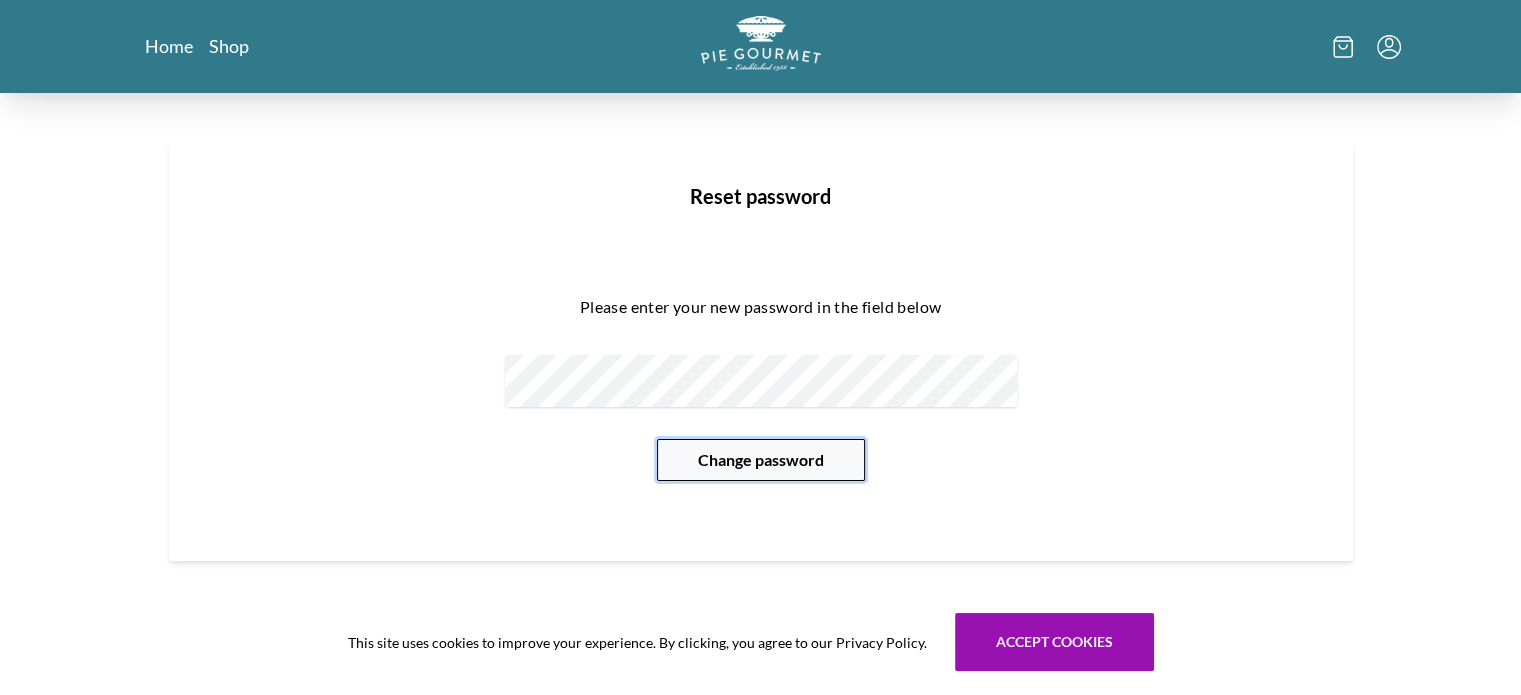 click on "Change password" at bounding box center [761, 460] 